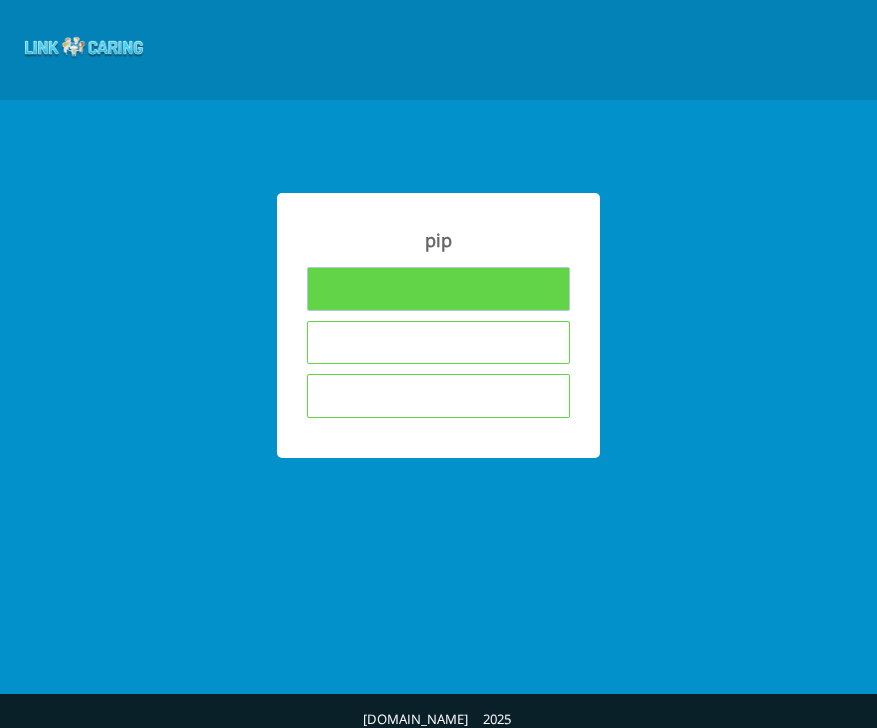 scroll, scrollTop: 0, scrollLeft: 0, axis: both 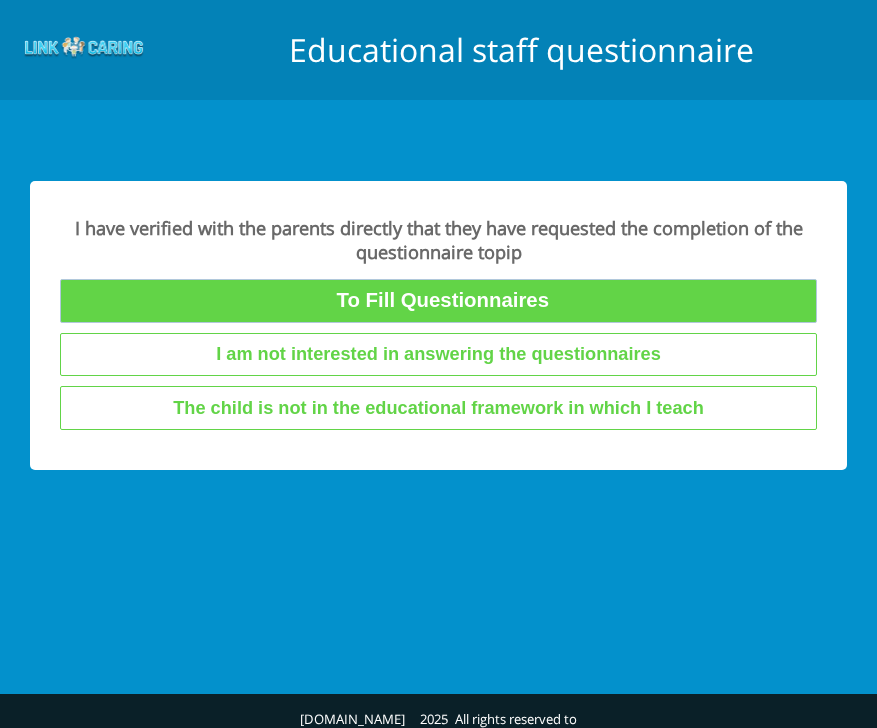click on "To Fill Questionnaires" at bounding box center (438, 301) 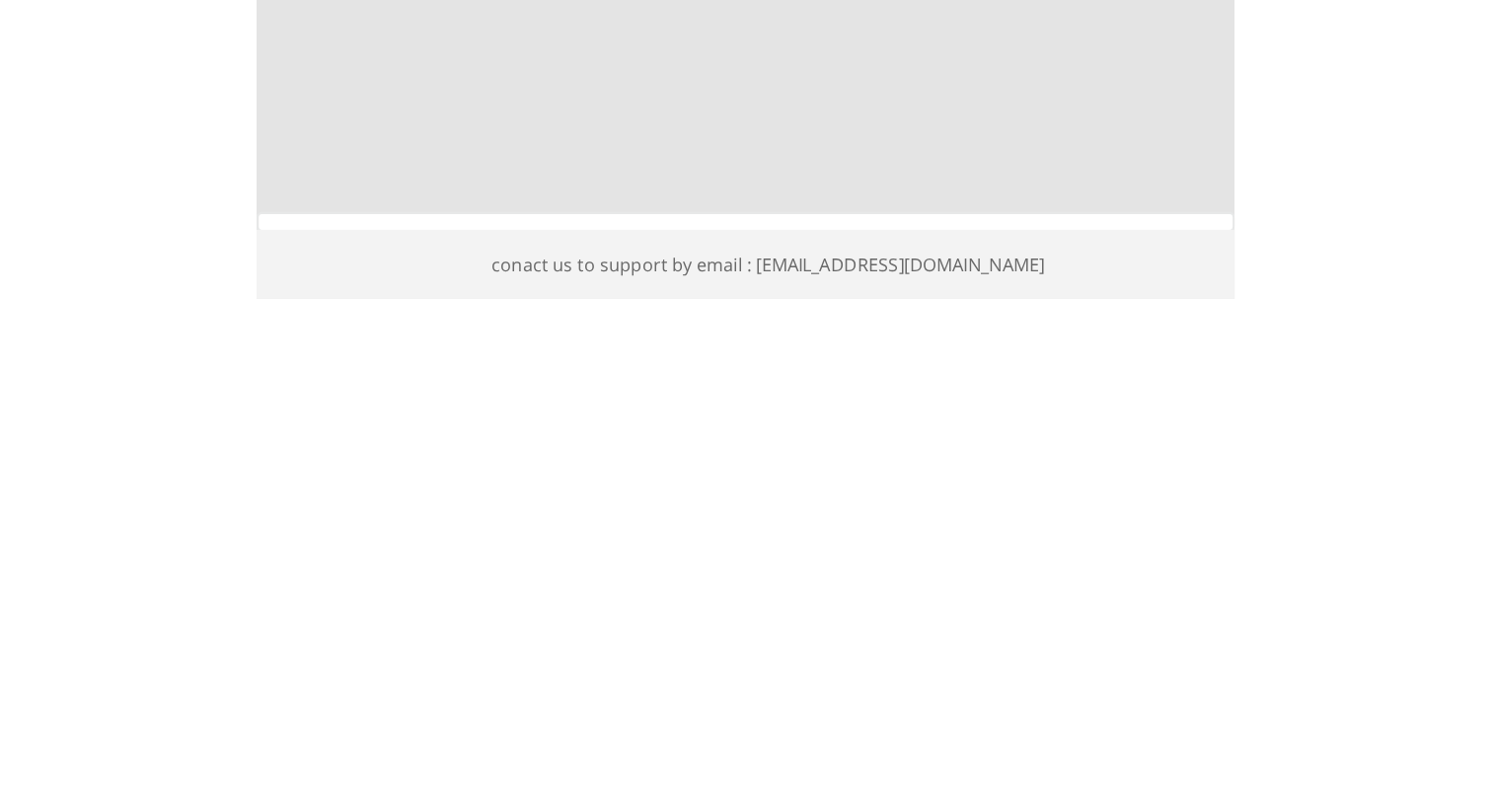 scroll, scrollTop: 0, scrollLeft: 0, axis: both 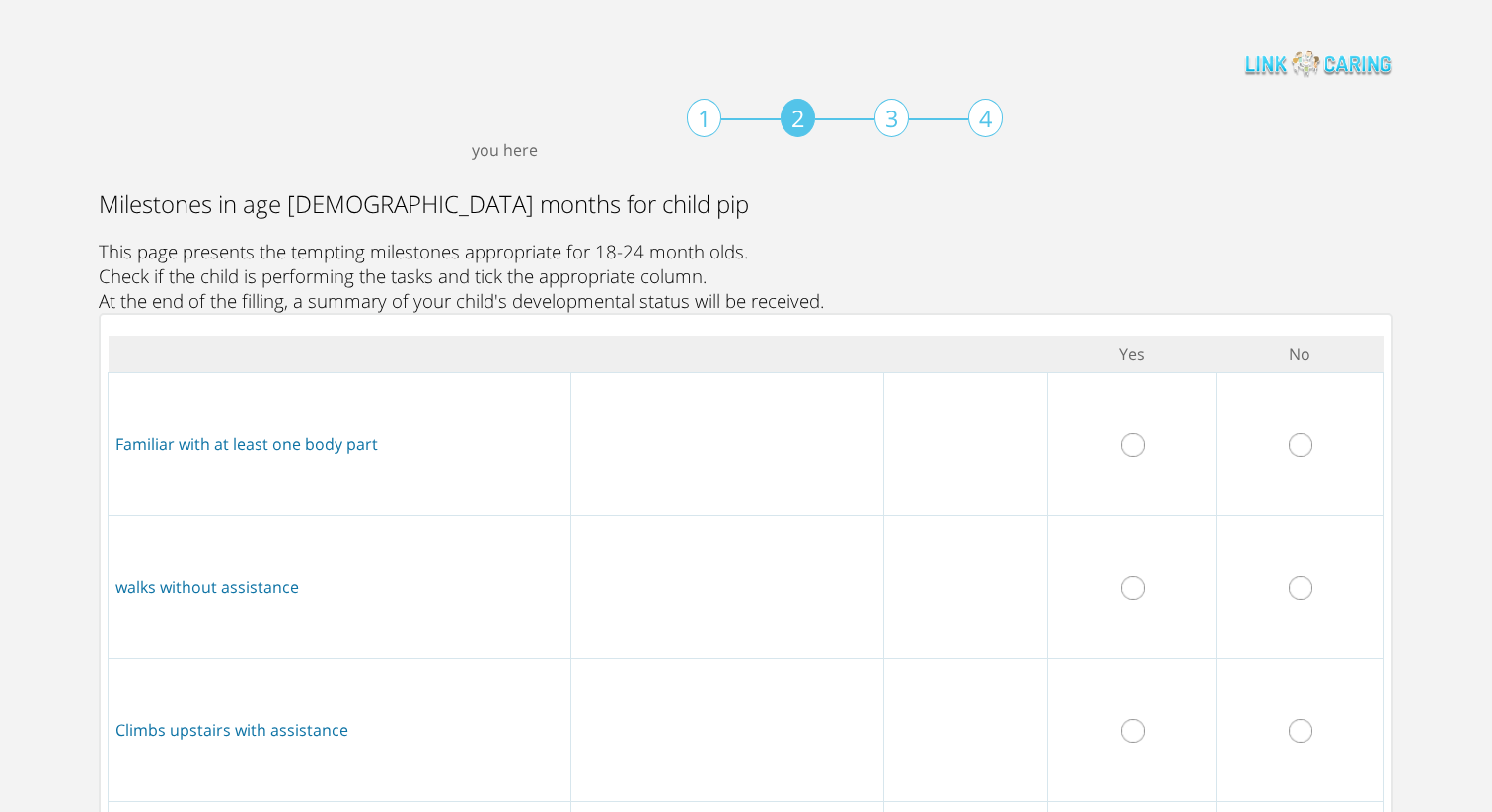click at bounding box center [1133, 445] 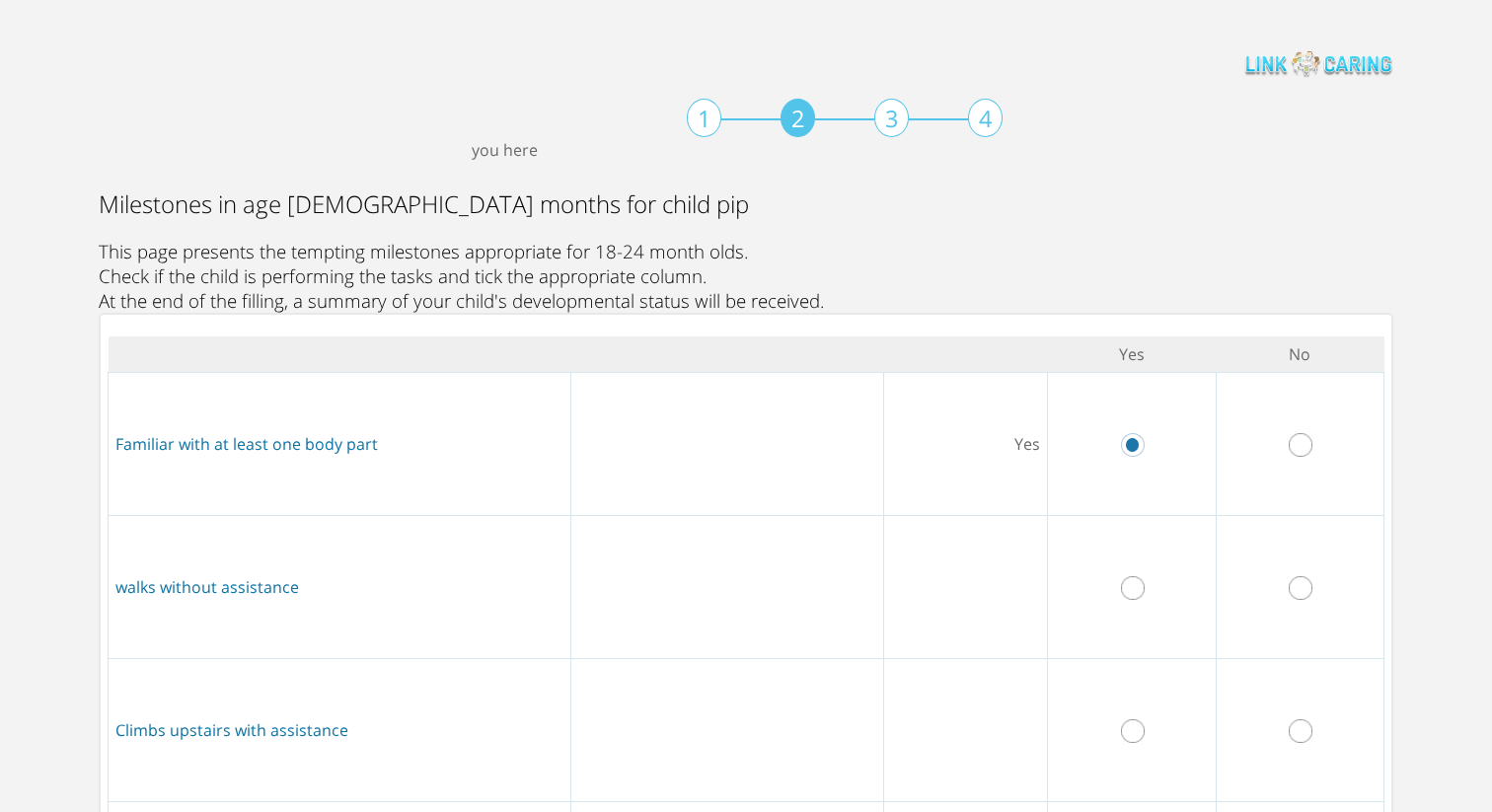 click at bounding box center [1133, 588] 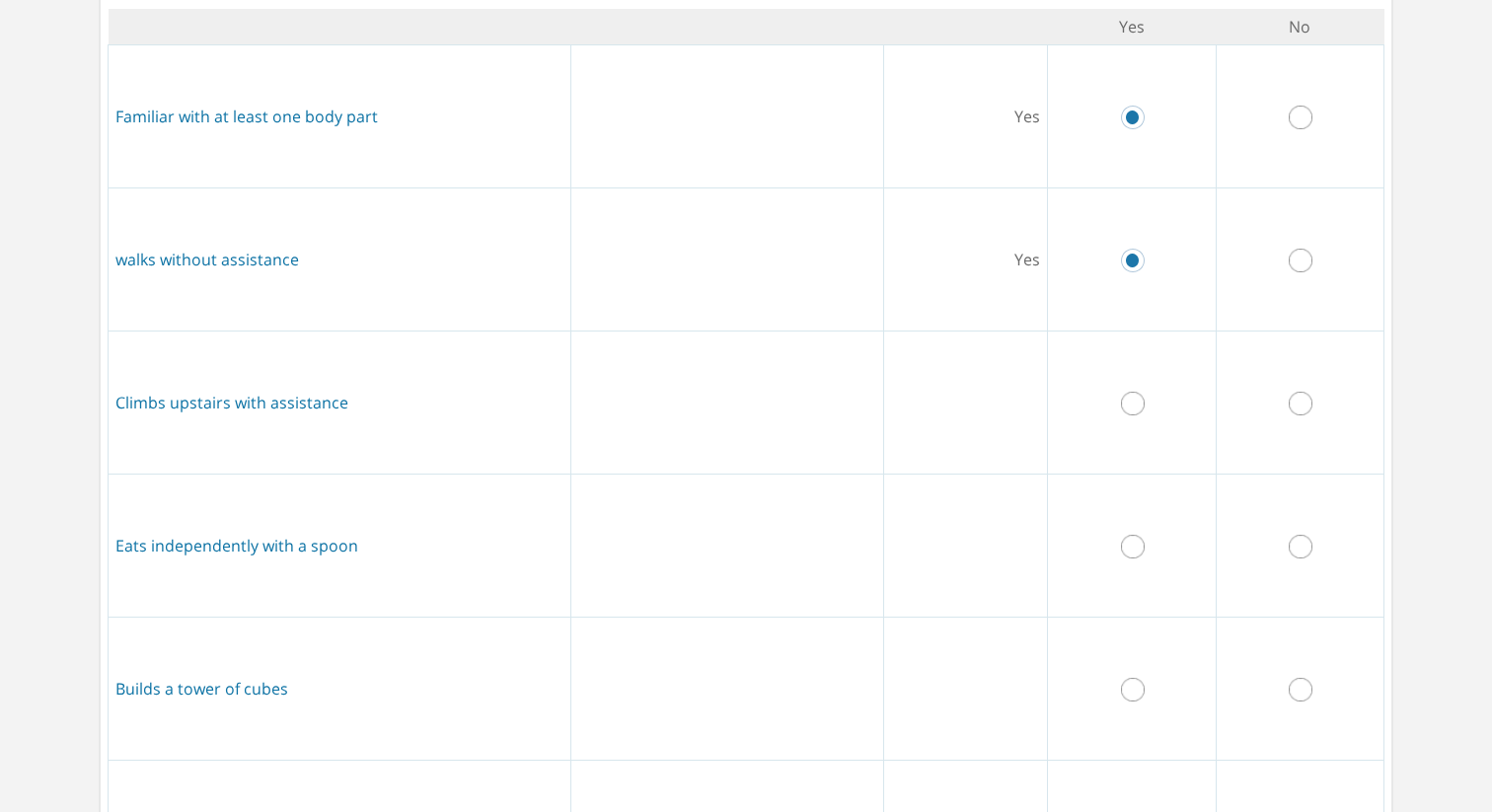 scroll, scrollTop: 351, scrollLeft: 0, axis: vertical 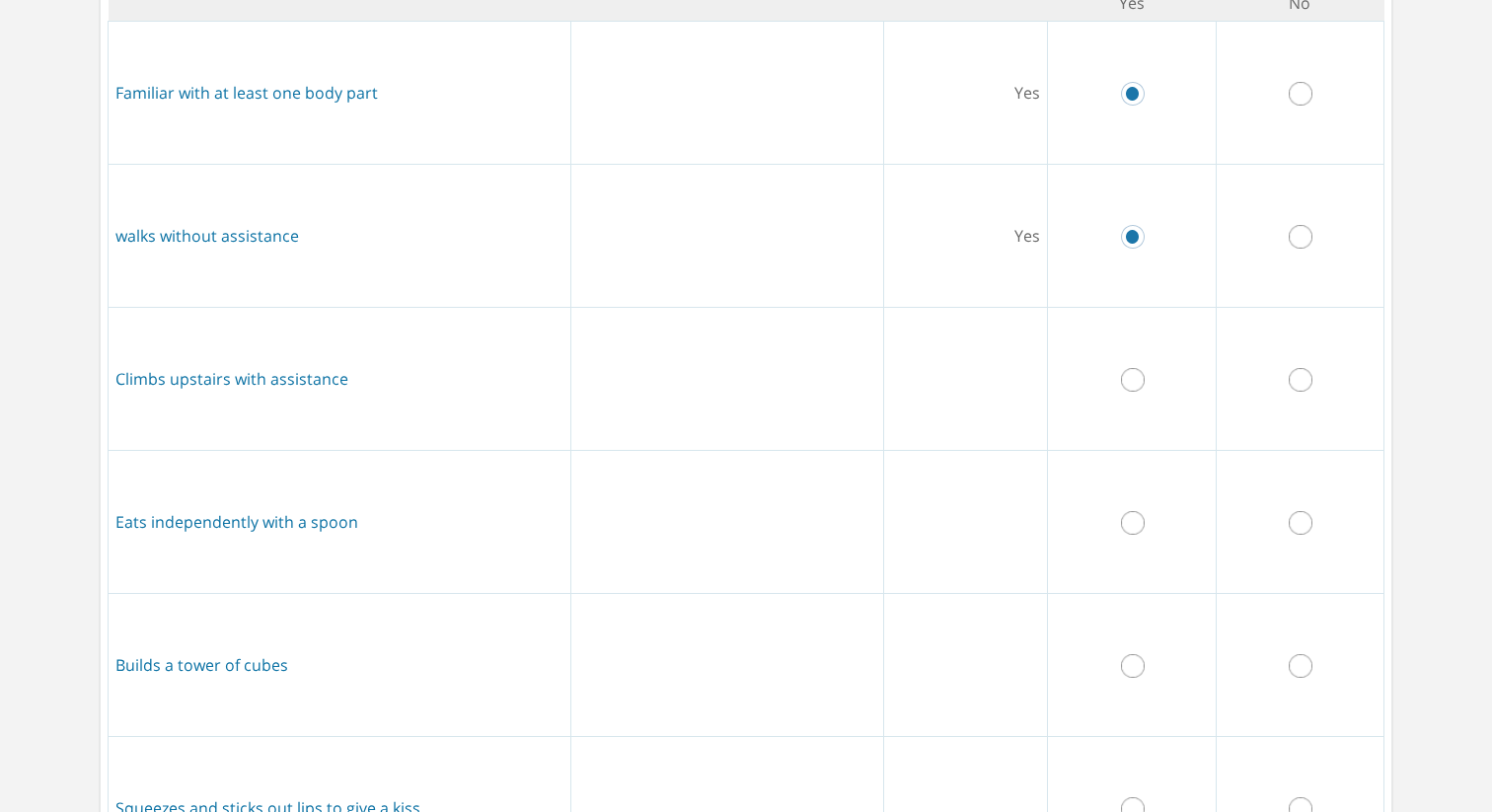 click at bounding box center (1133, 380) 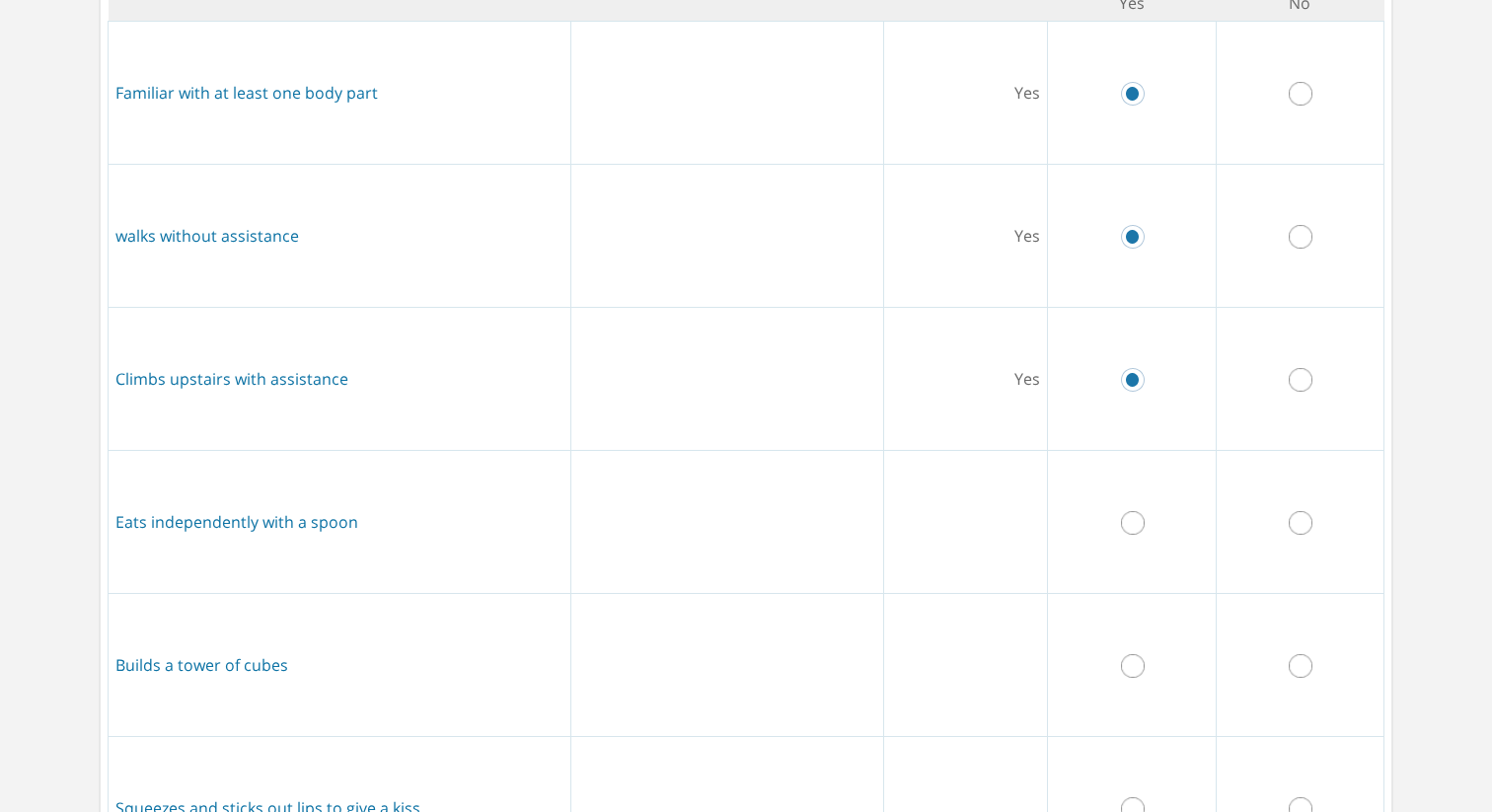 click at bounding box center (1301, 523) 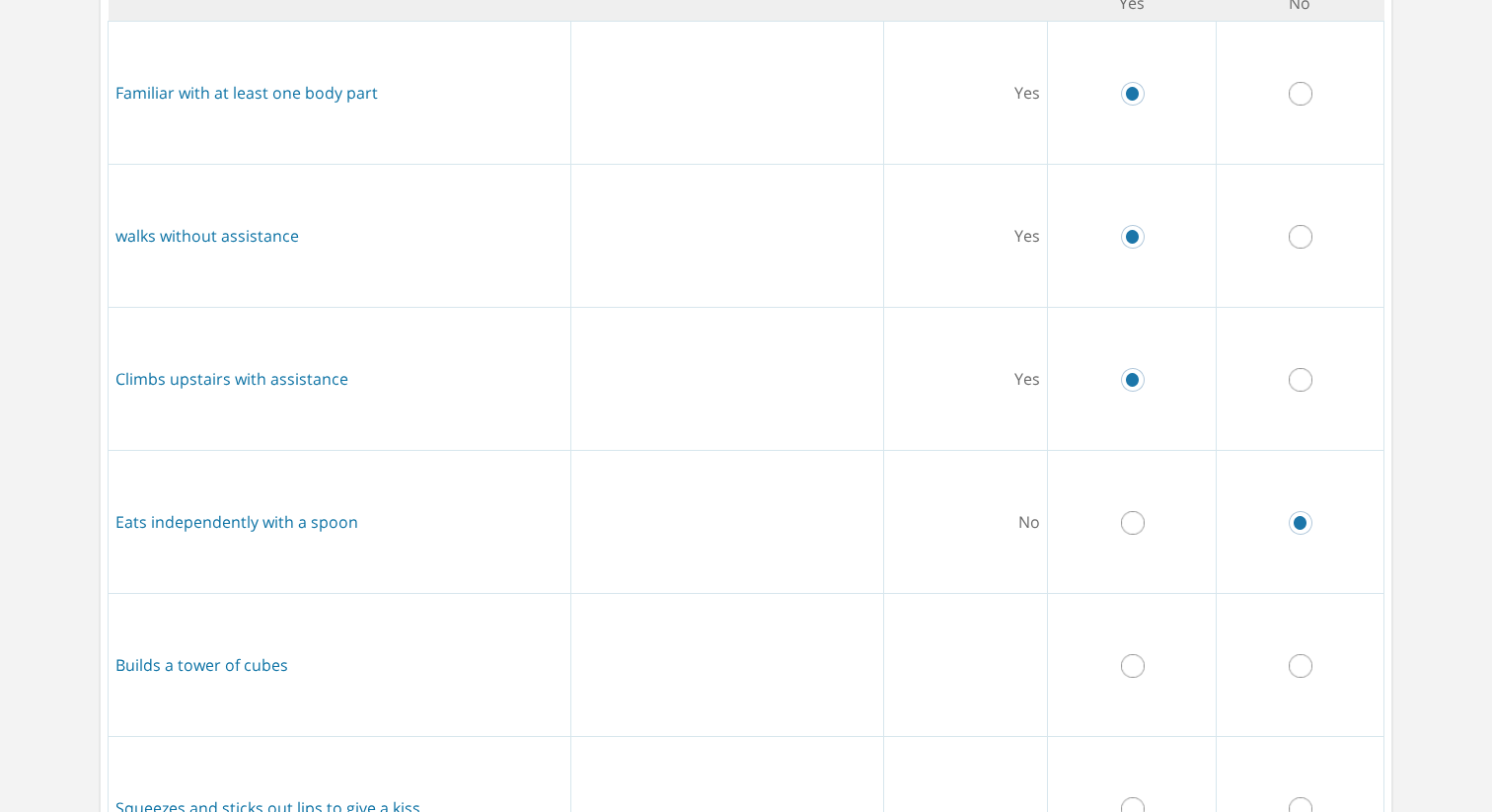 click at bounding box center [1133, 666] 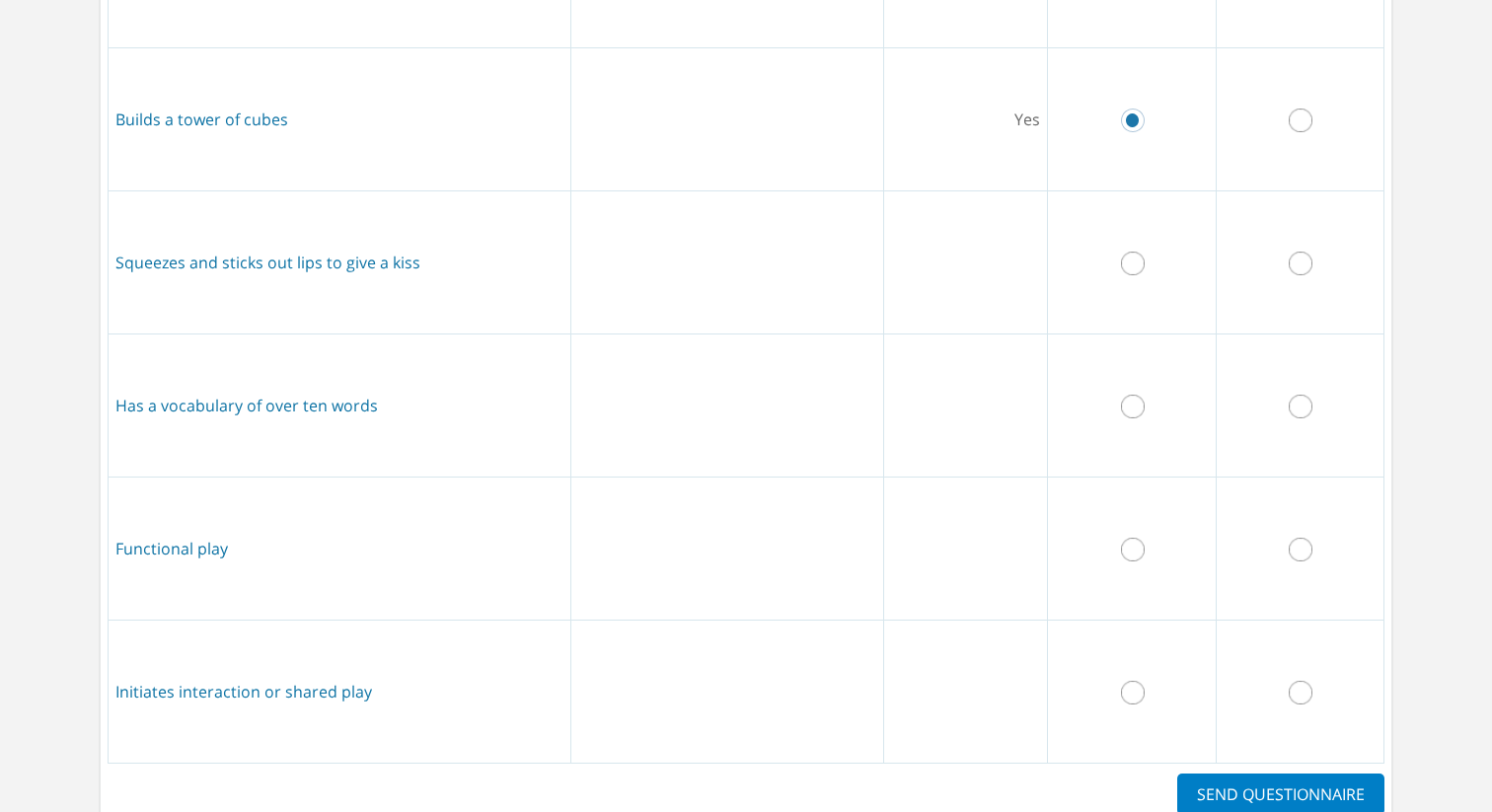 scroll, scrollTop: 909, scrollLeft: 0, axis: vertical 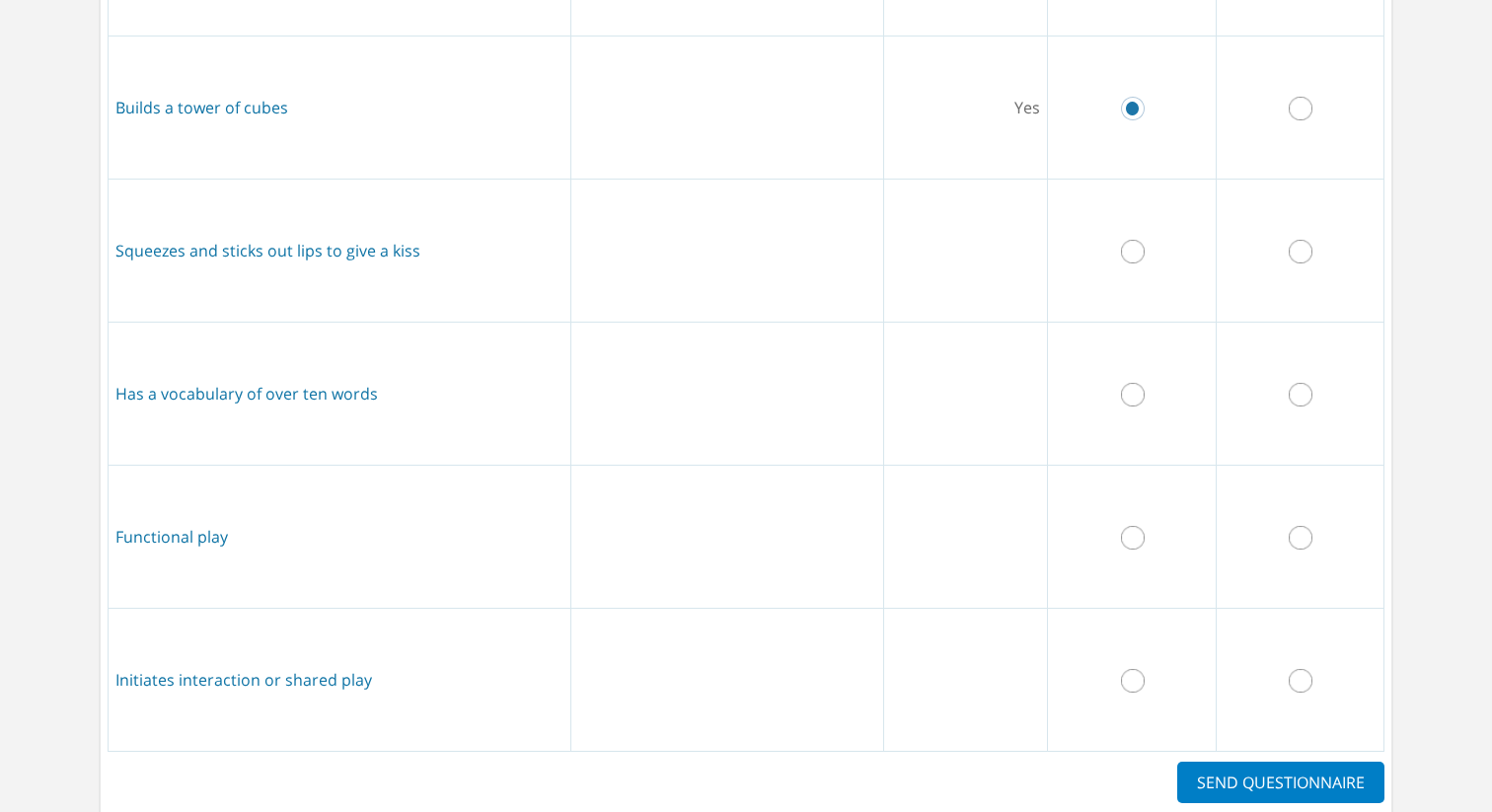 click at bounding box center [1133, 252] 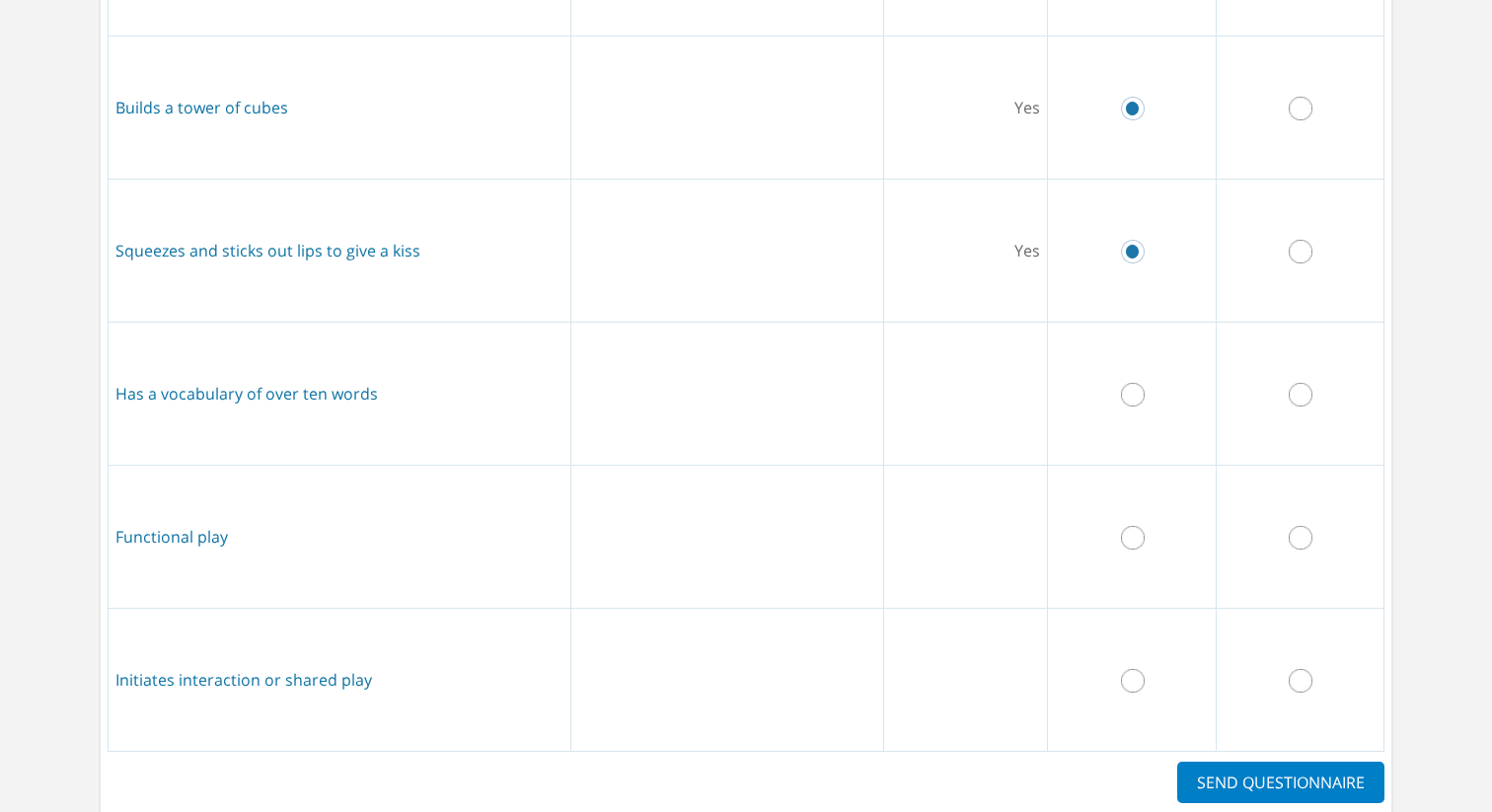 click at bounding box center [1132, 393] 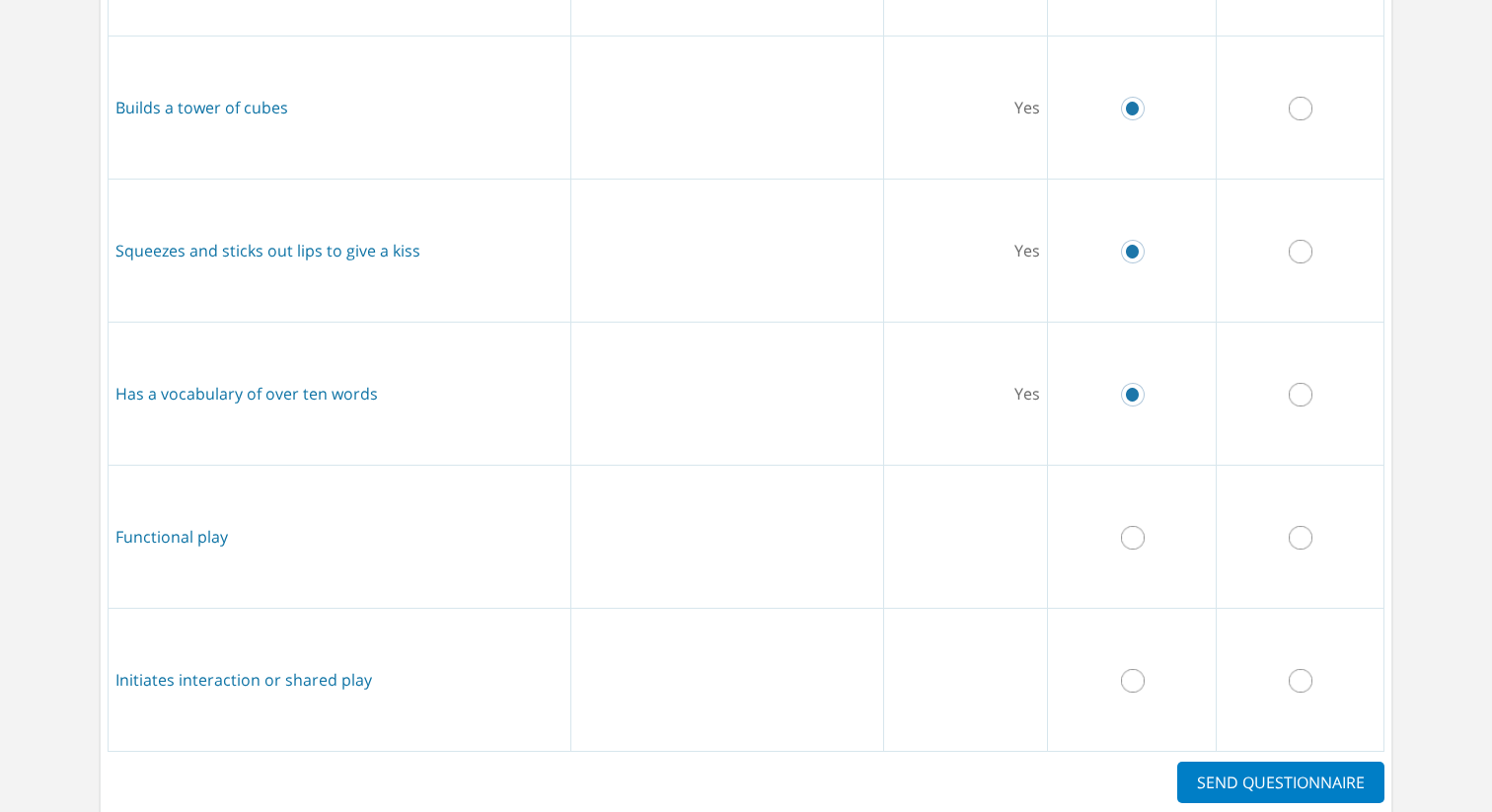 click at bounding box center (1300, 536) 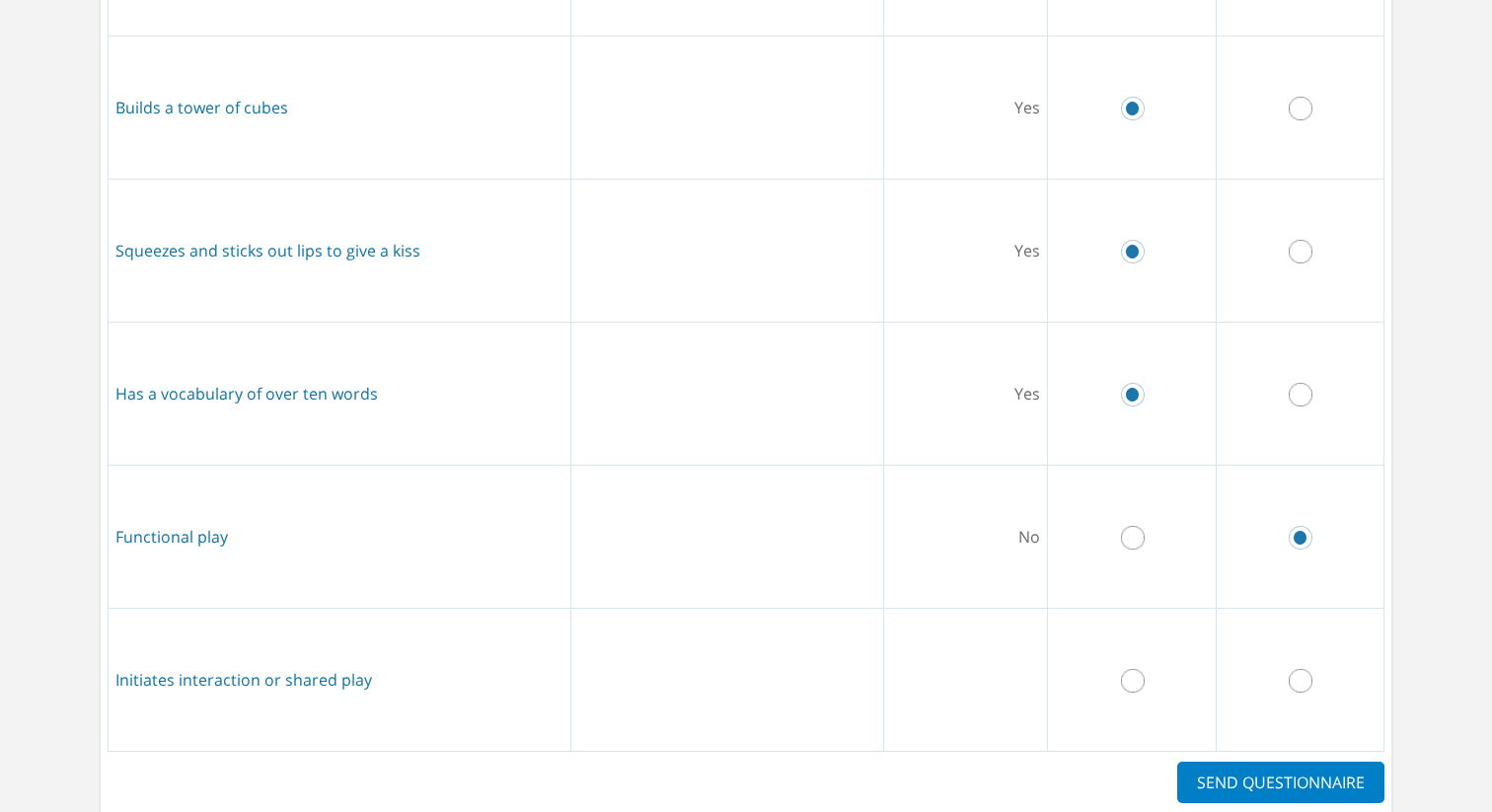 click at bounding box center [1301, 681] 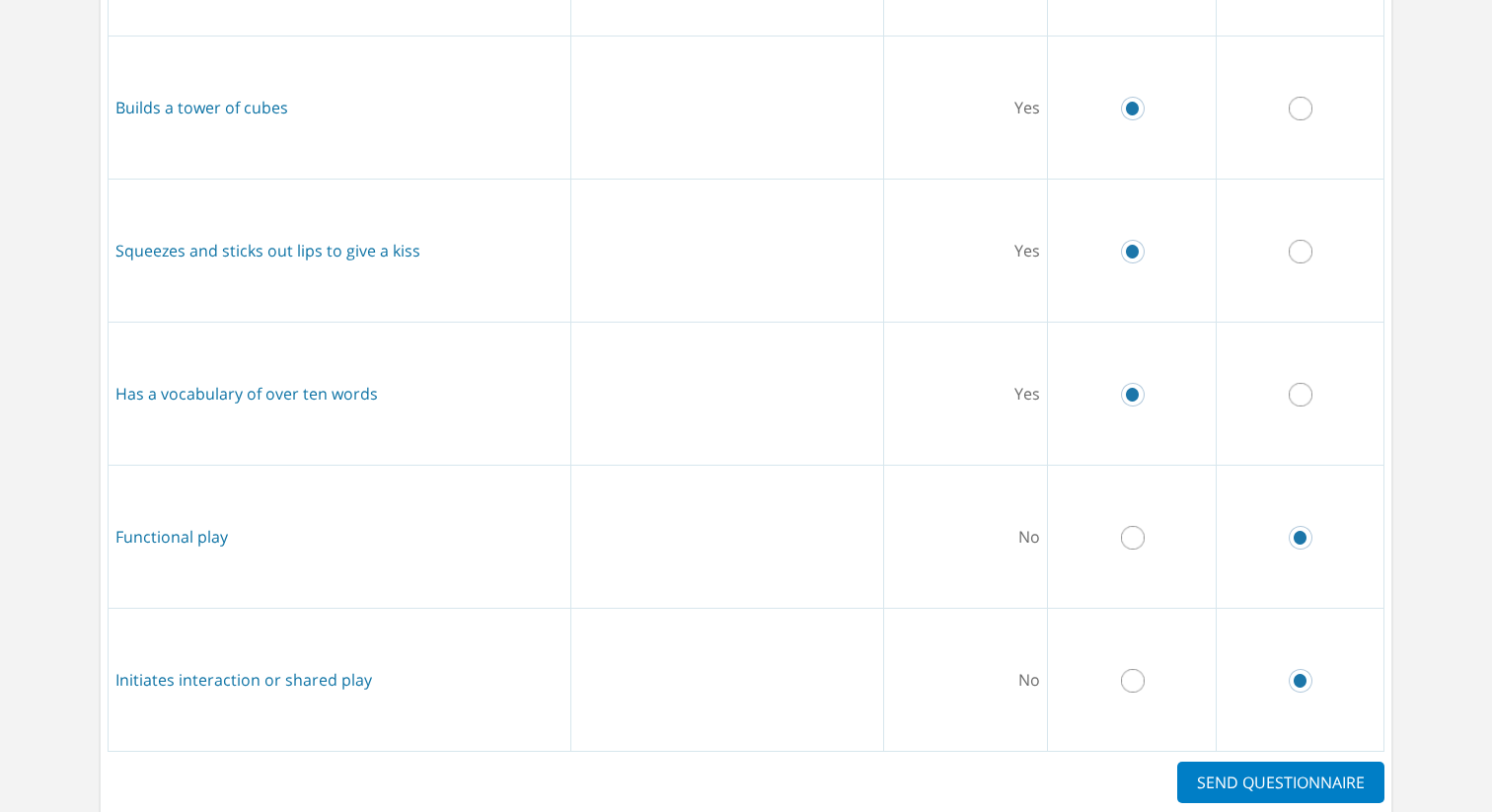 click on "SEND QUESTIONNAIRE" at bounding box center [1281, 782] 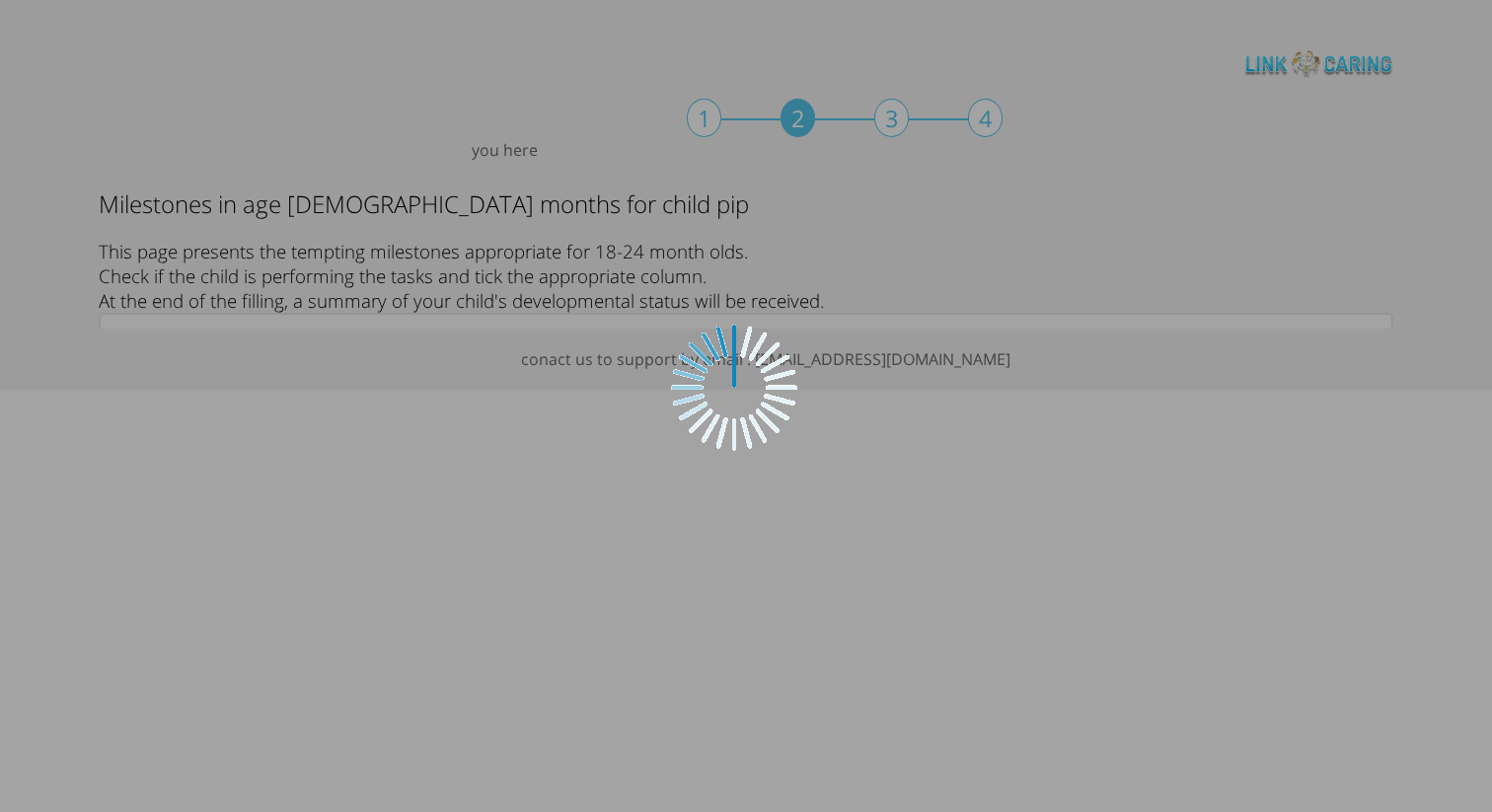 scroll, scrollTop: 0, scrollLeft: 0, axis: both 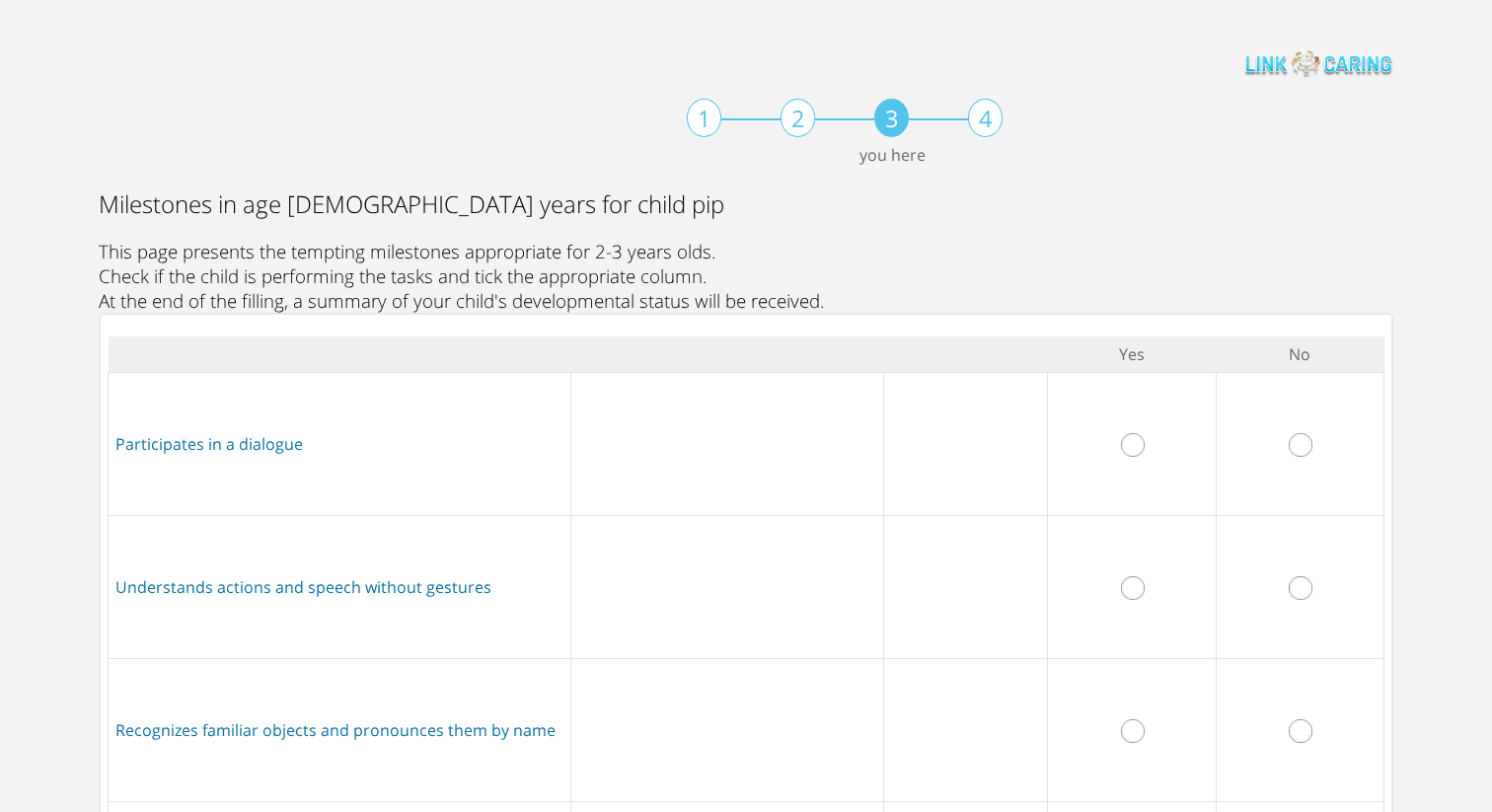 drag, startPoint x: 1135, startPoint y: 447, endPoint x: 1146, endPoint y: 511, distance: 64.9384 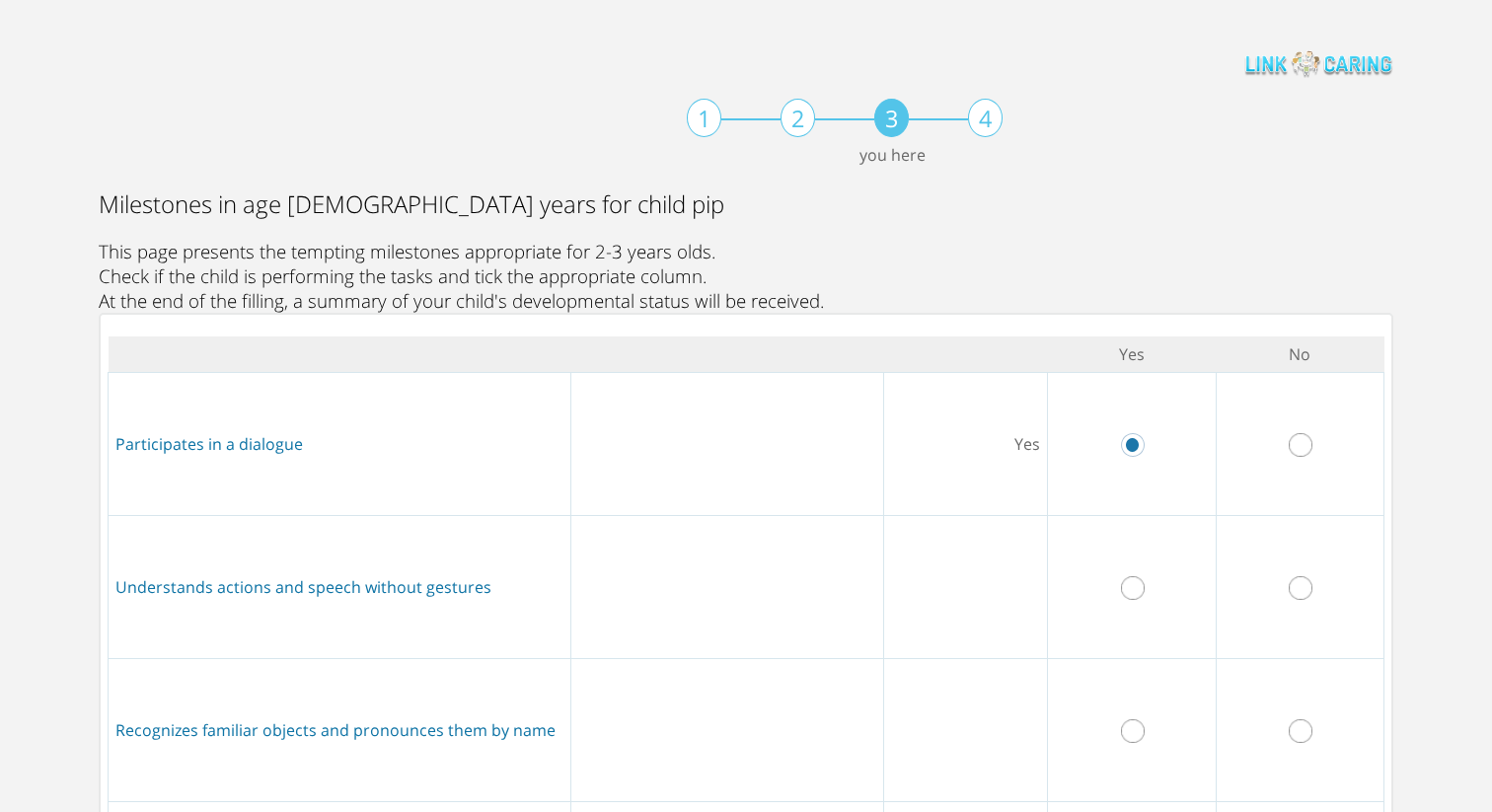 click at bounding box center (1133, 588) 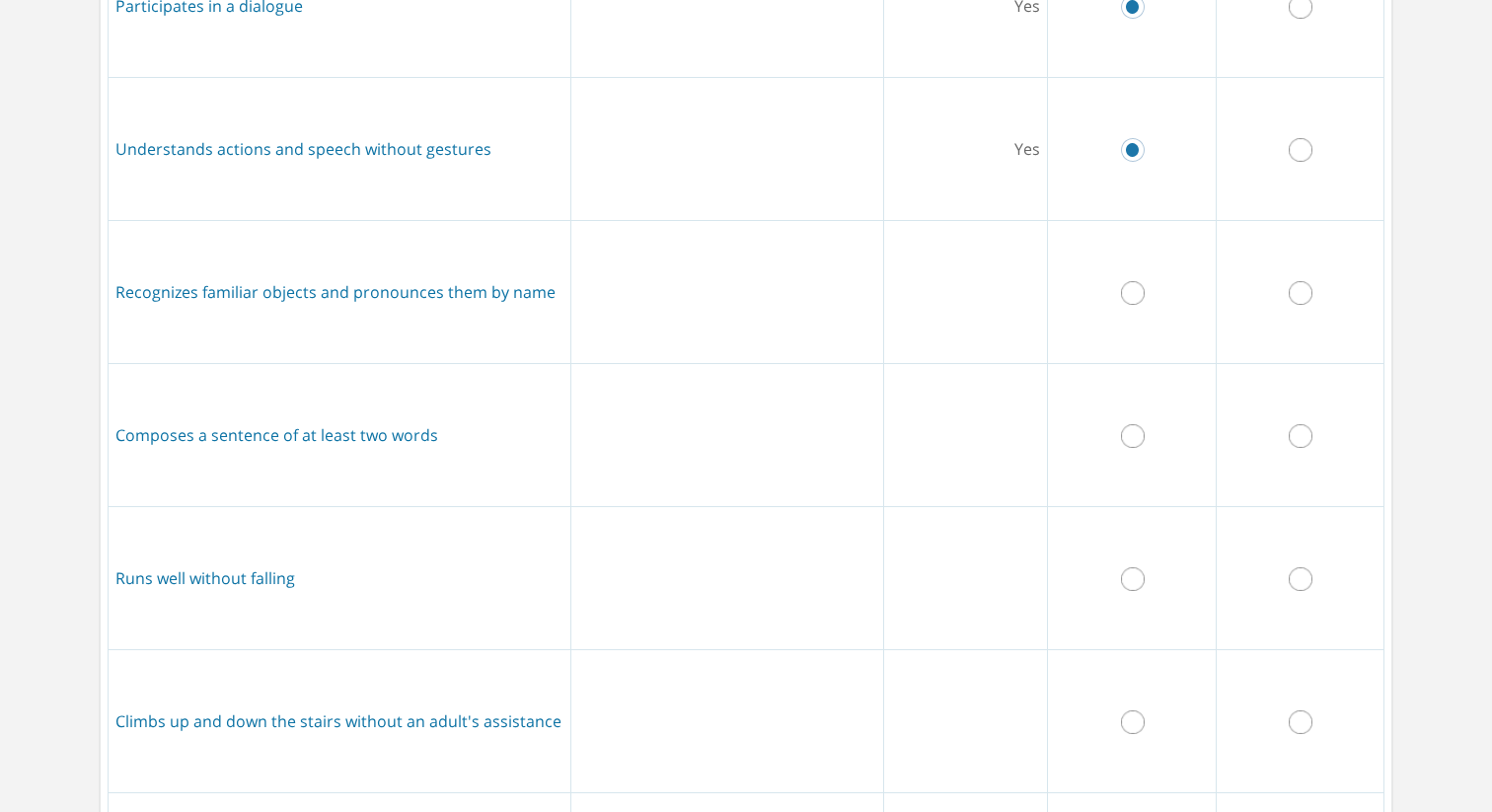 scroll, scrollTop: 458, scrollLeft: 0, axis: vertical 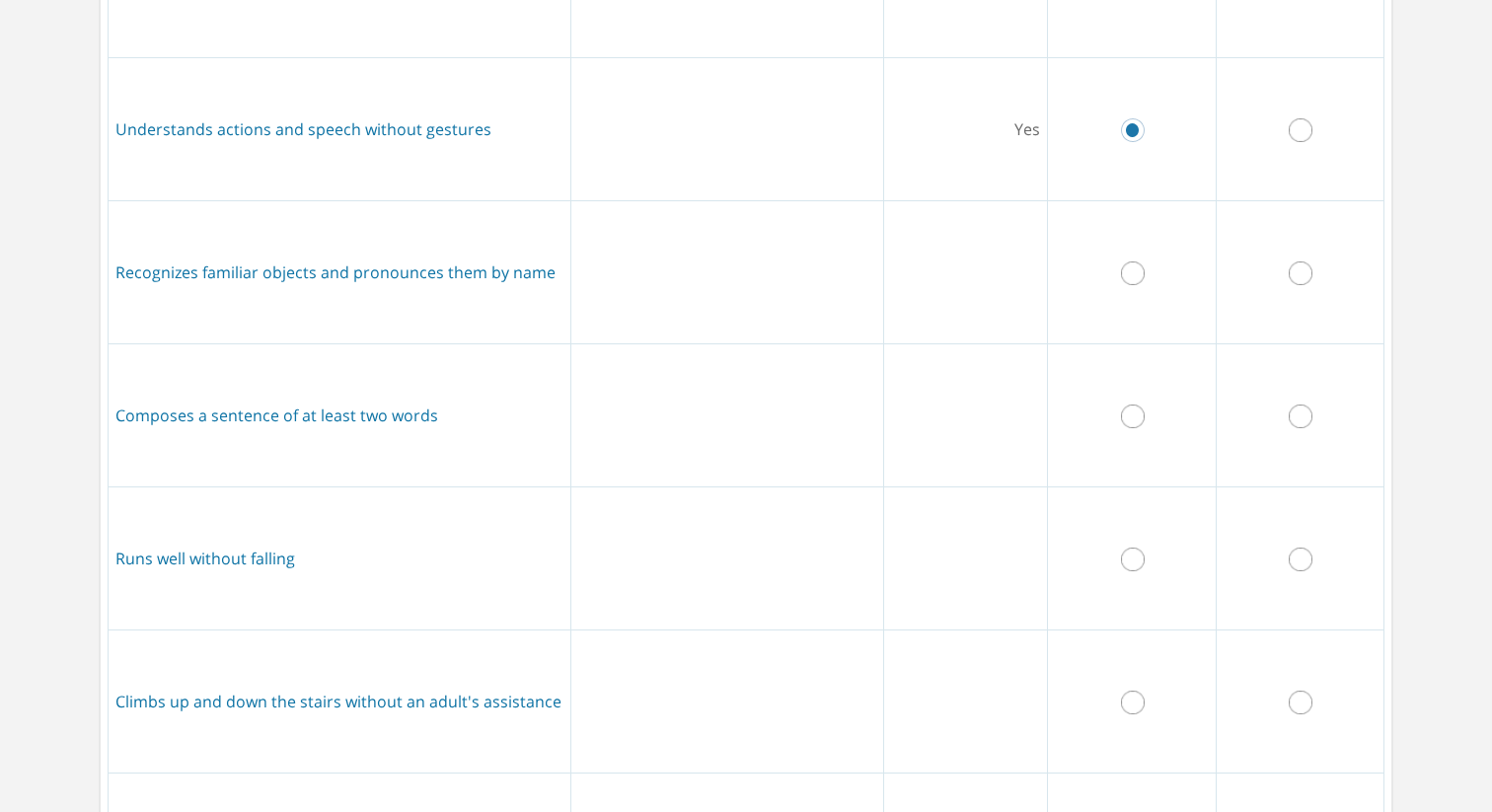 drag, startPoint x: 1136, startPoint y: 268, endPoint x: 1173, endPoint y: 346, distance: 86.33076 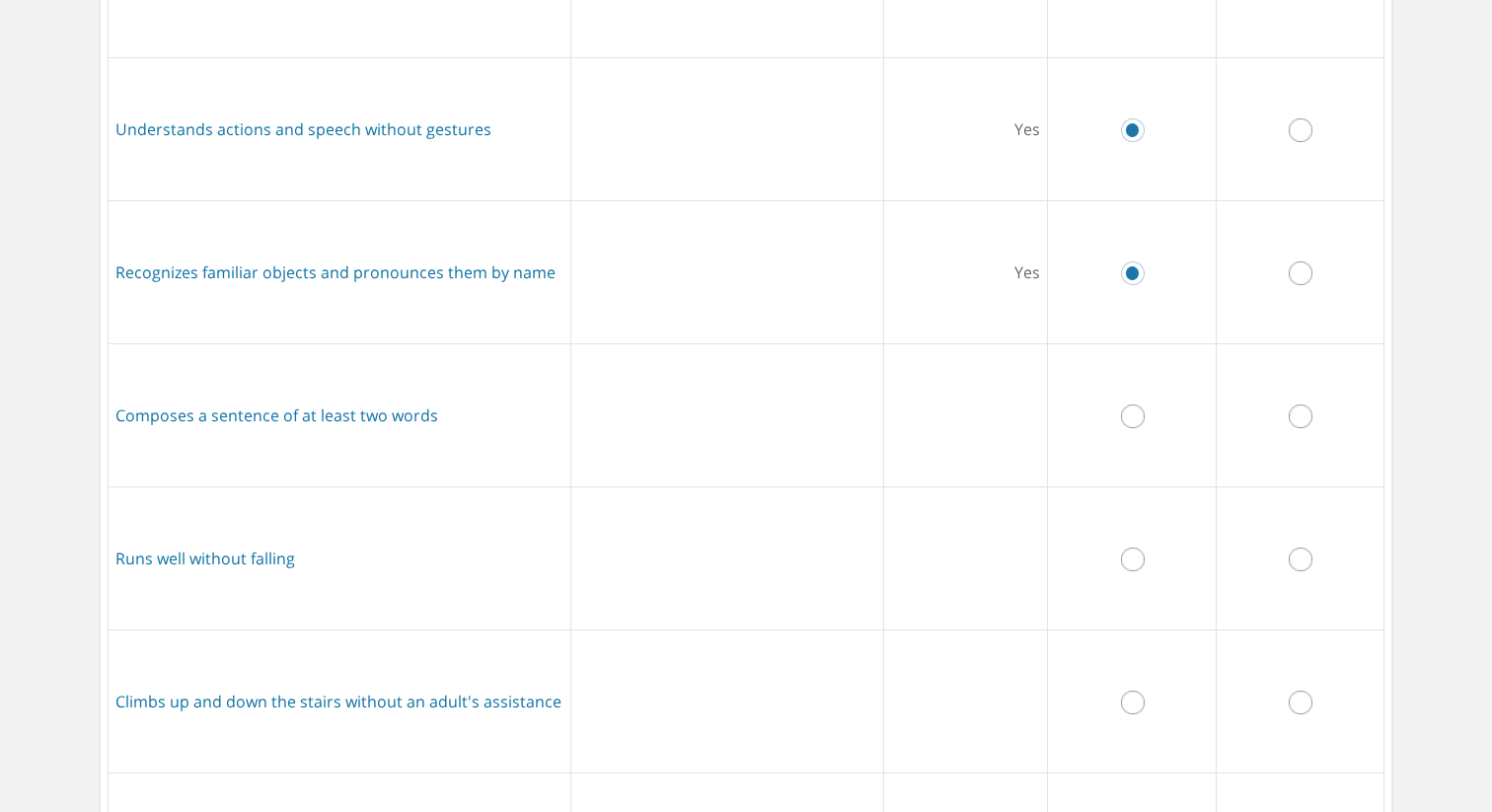 drag, startPoint x: 1300, startPoint y: 409, endPoint x: 1193, endPoint y: 525, distance: 157.81318 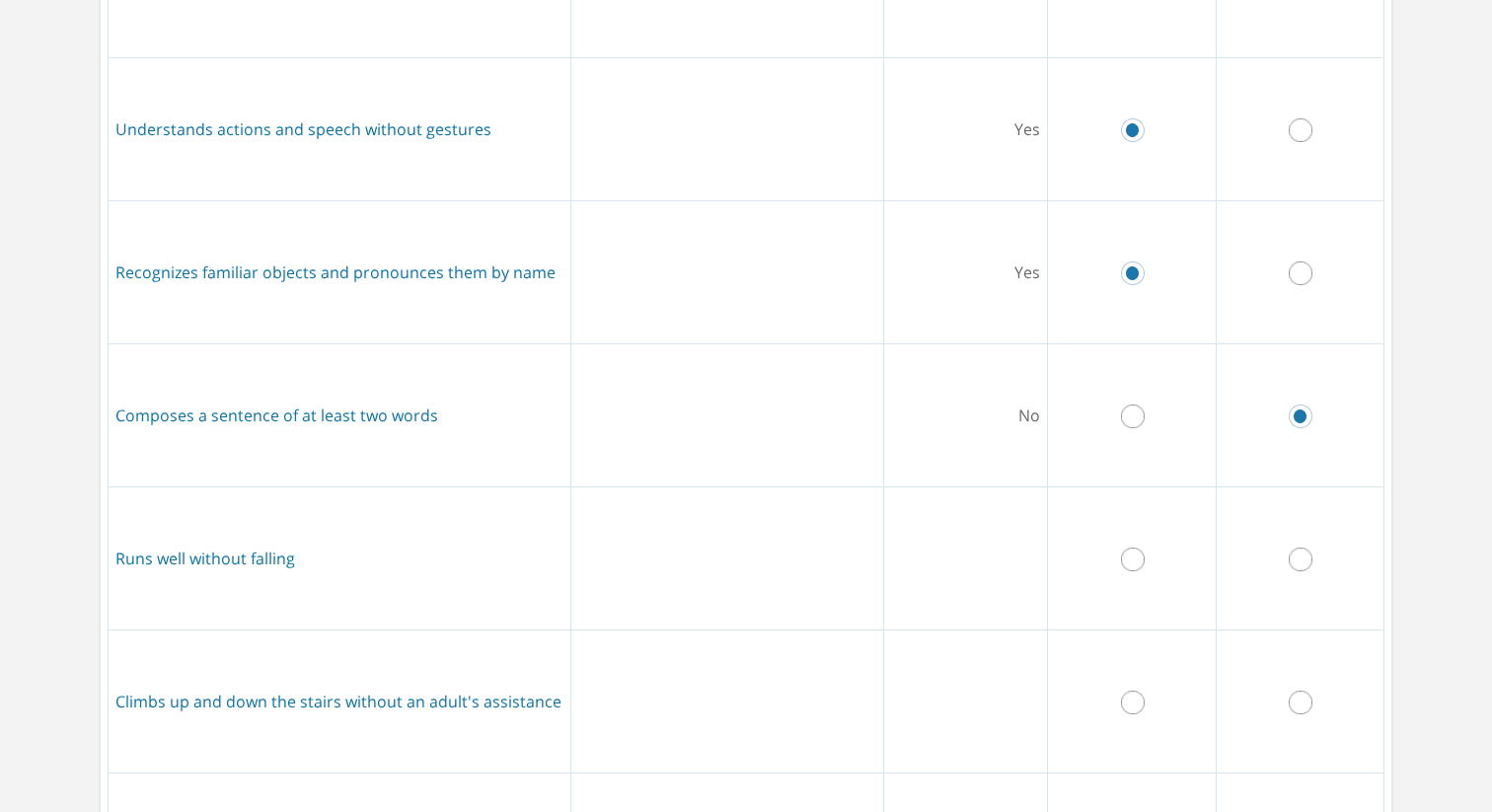 drag, startPoint x: 1130, startPoint y: 566, endPoint x: 1216, endPoint y: 626, distance: 104.86181 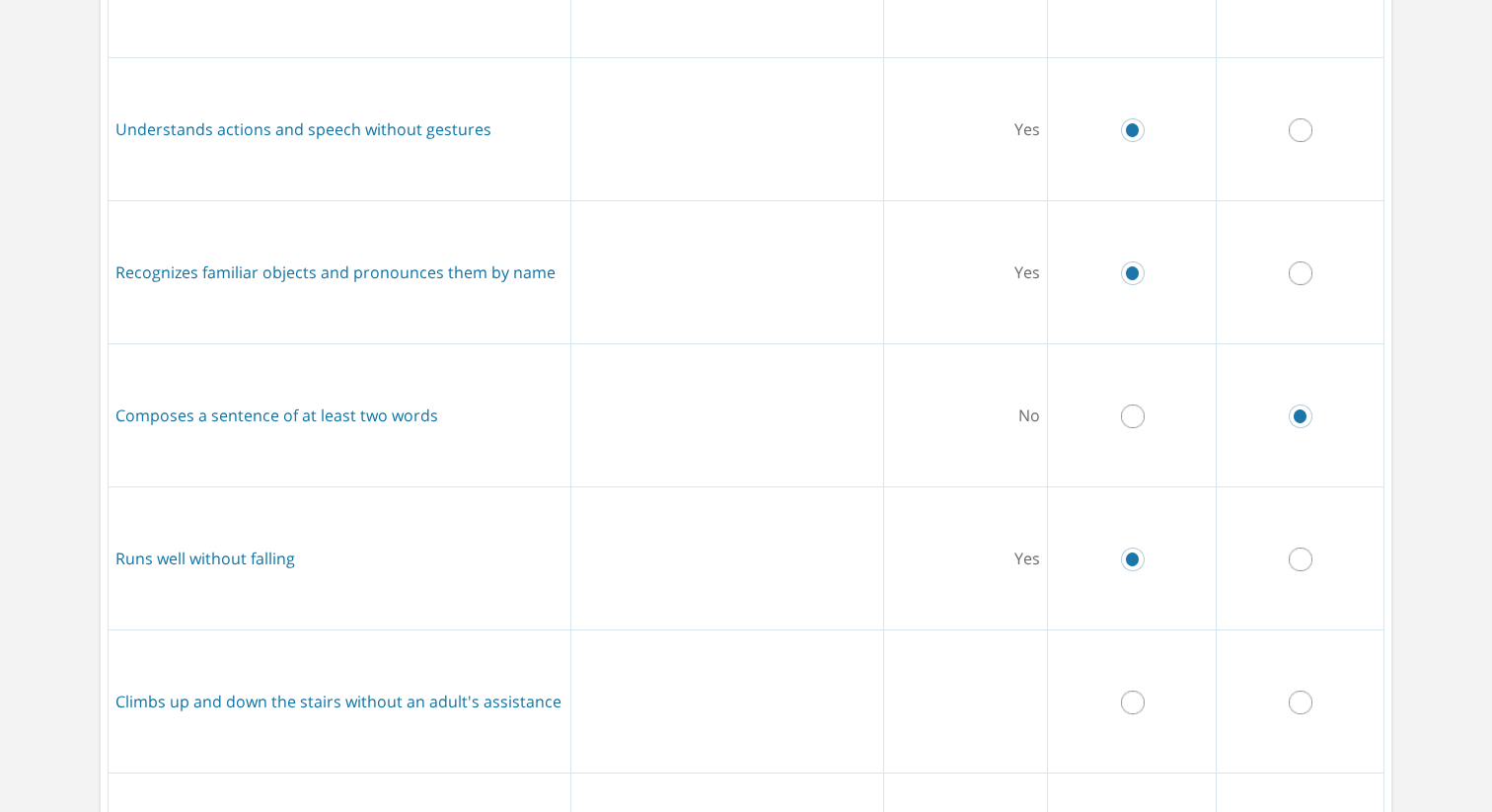 click at bounding box center (1301, 702) 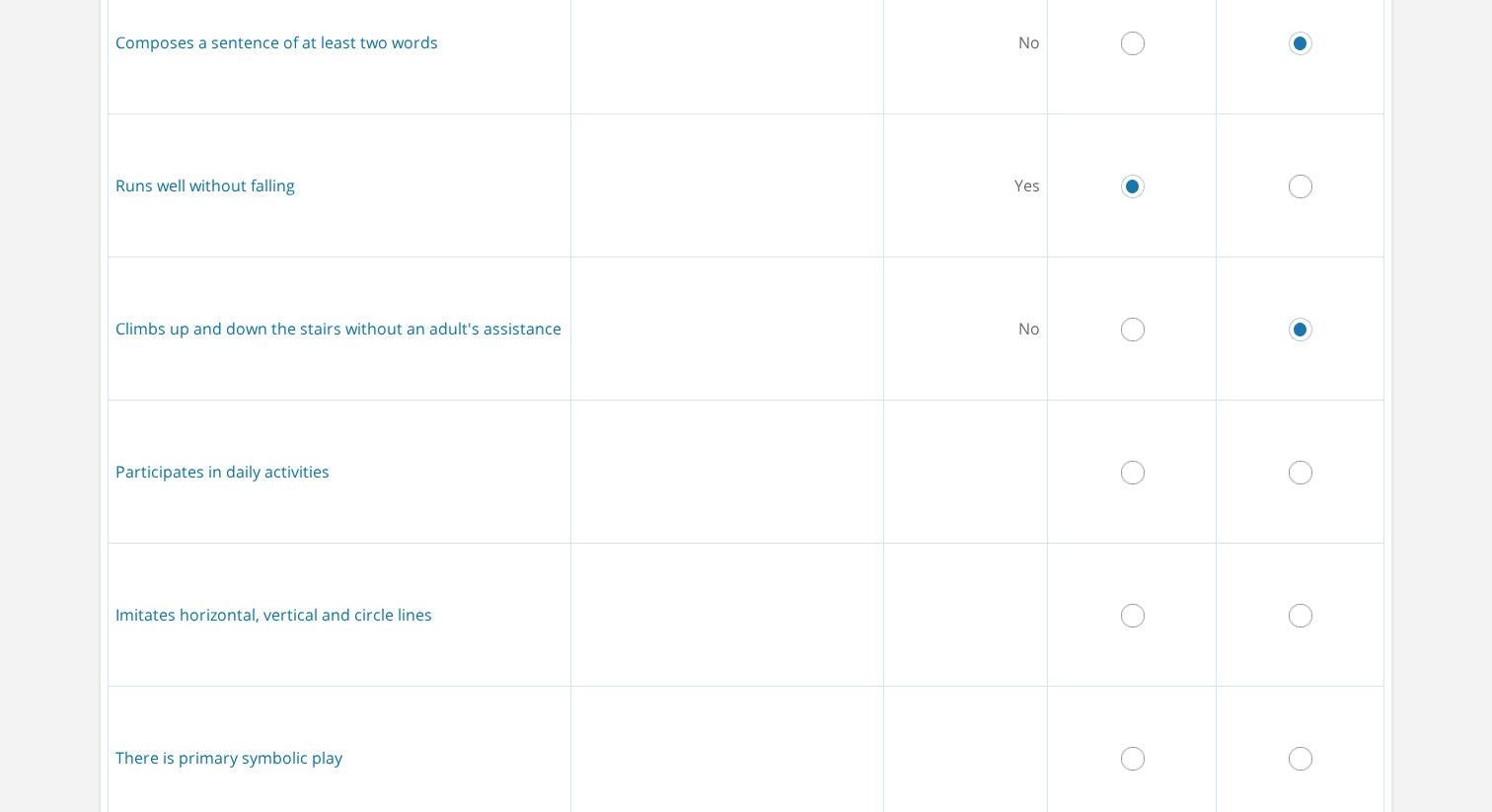 scroll, scrollTop: 837, scrollLeft: 0, axis: vertical 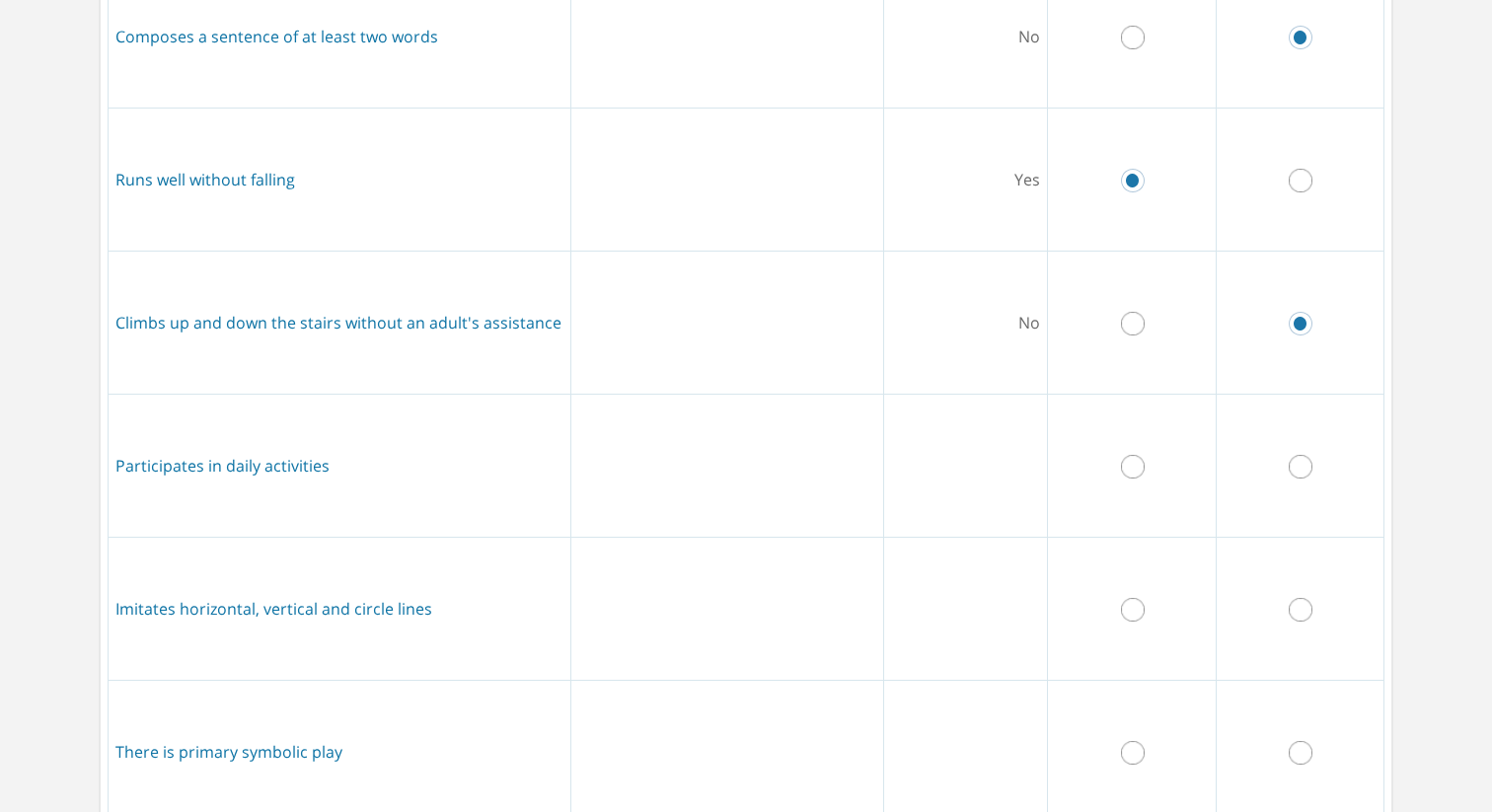 drag, startPoint x: 1135, startPoint y: 465, endPoint x: 1221, endPoint y: 539, distance: 113.454837 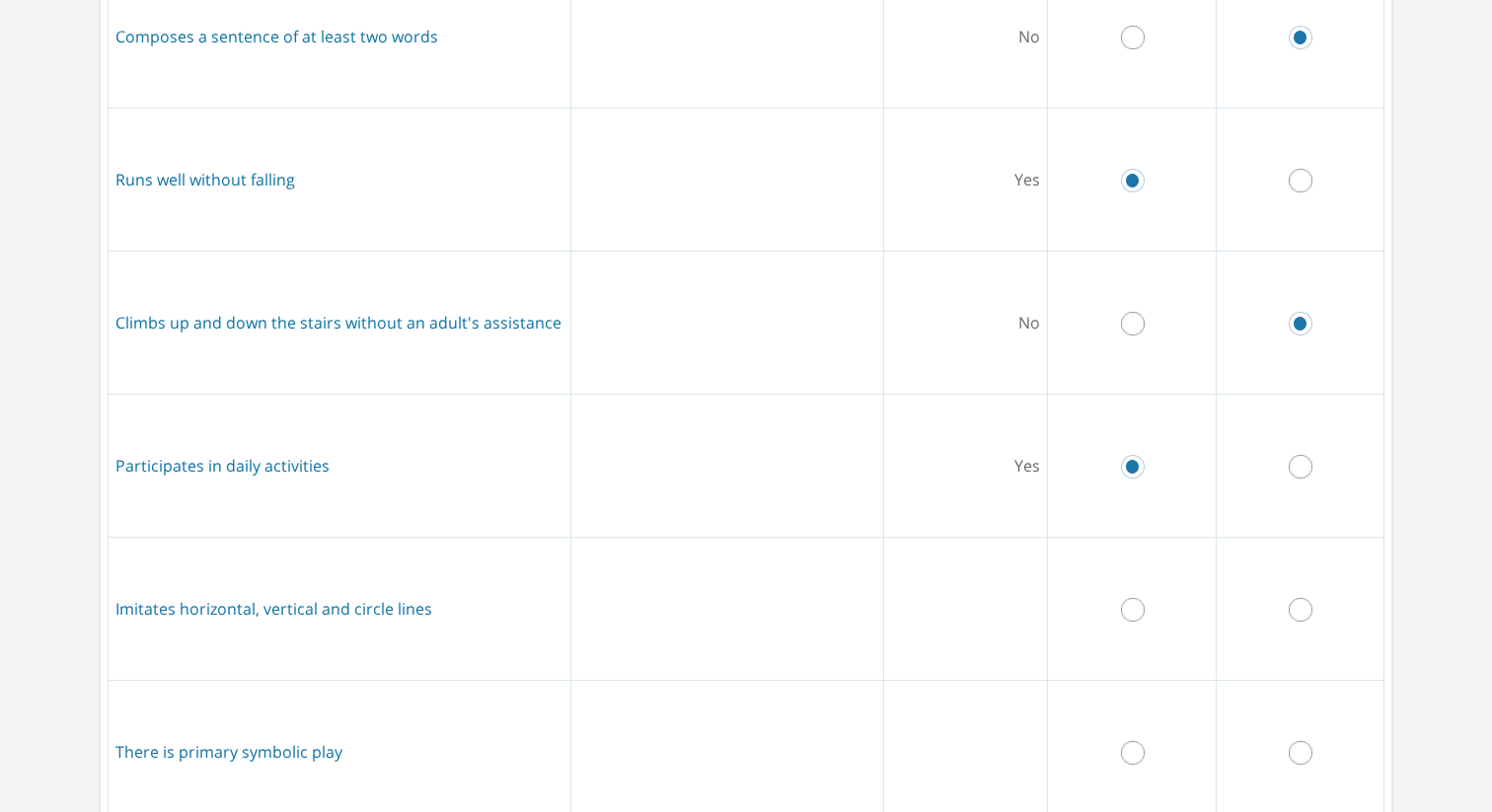 click at bounding box center (1301, 610) 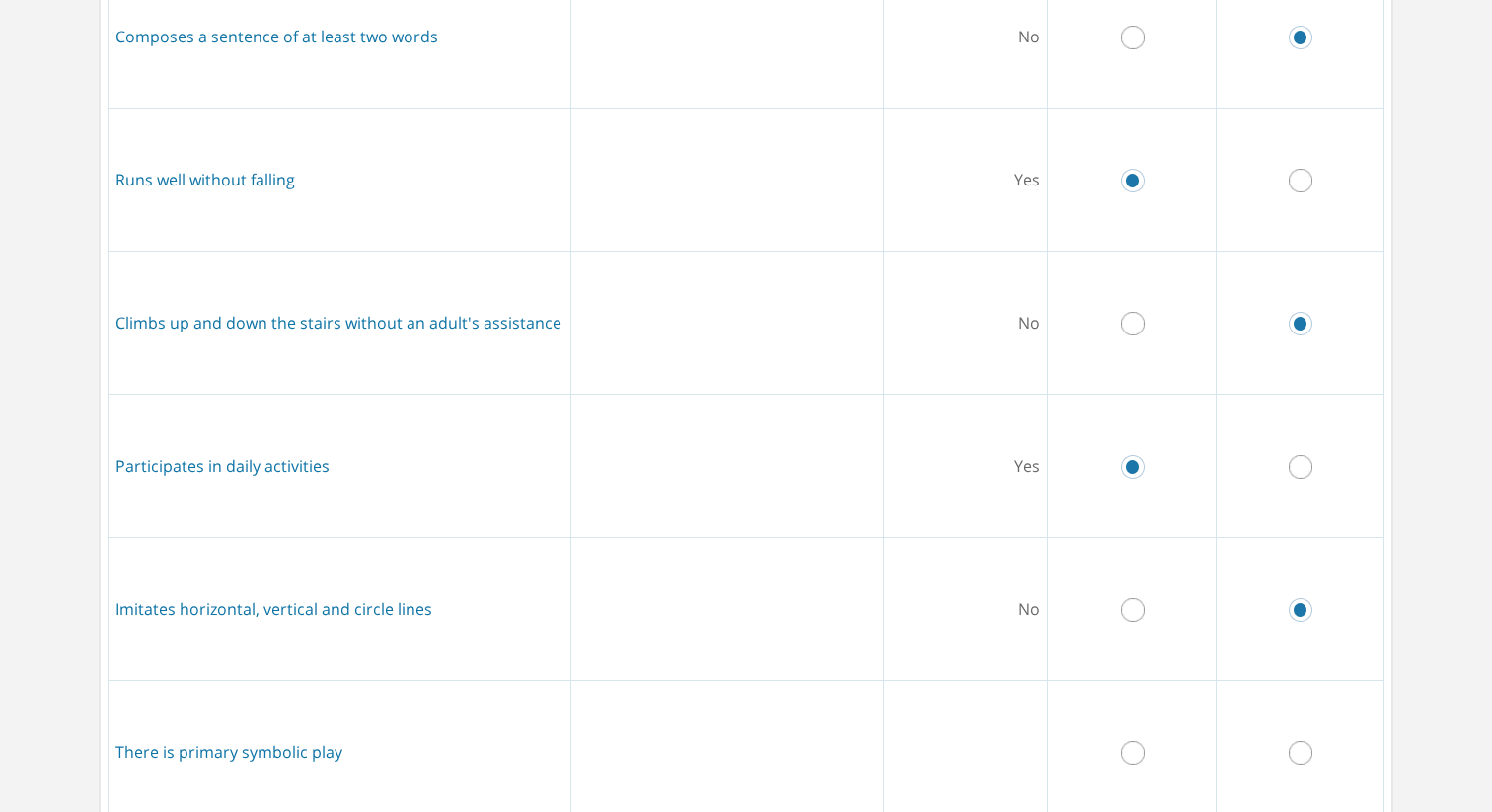 drag, startPoint x: 1138, startPoint y: 750, endPoint x: 1186, endPoint y: 691, distance: 76.05919 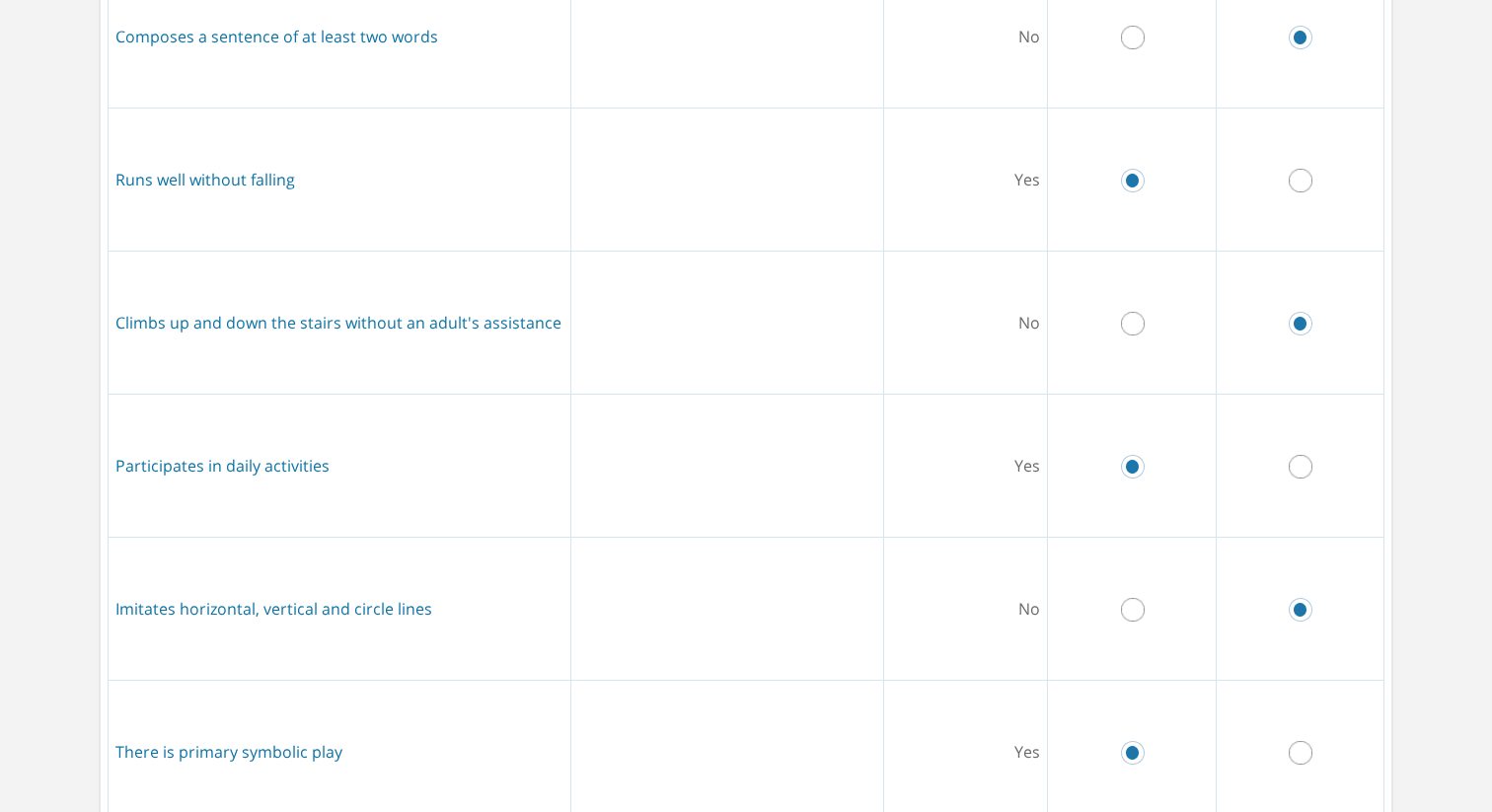scroll, scrollTop: 992, scrollLeft: 0, axis: vertical 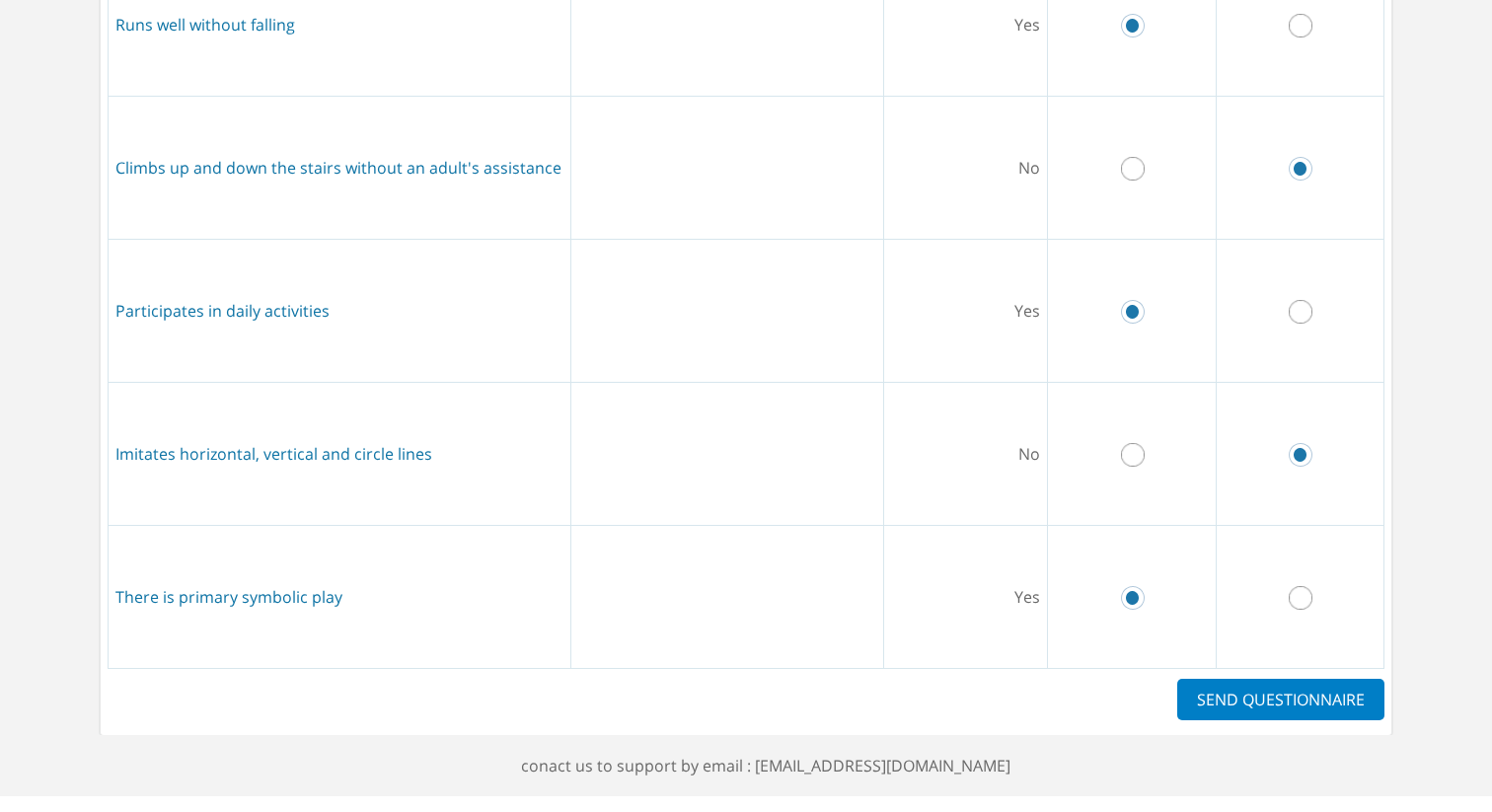 click on "SEND QUESTIONNAIRE" at bounding box center [1281, 700] 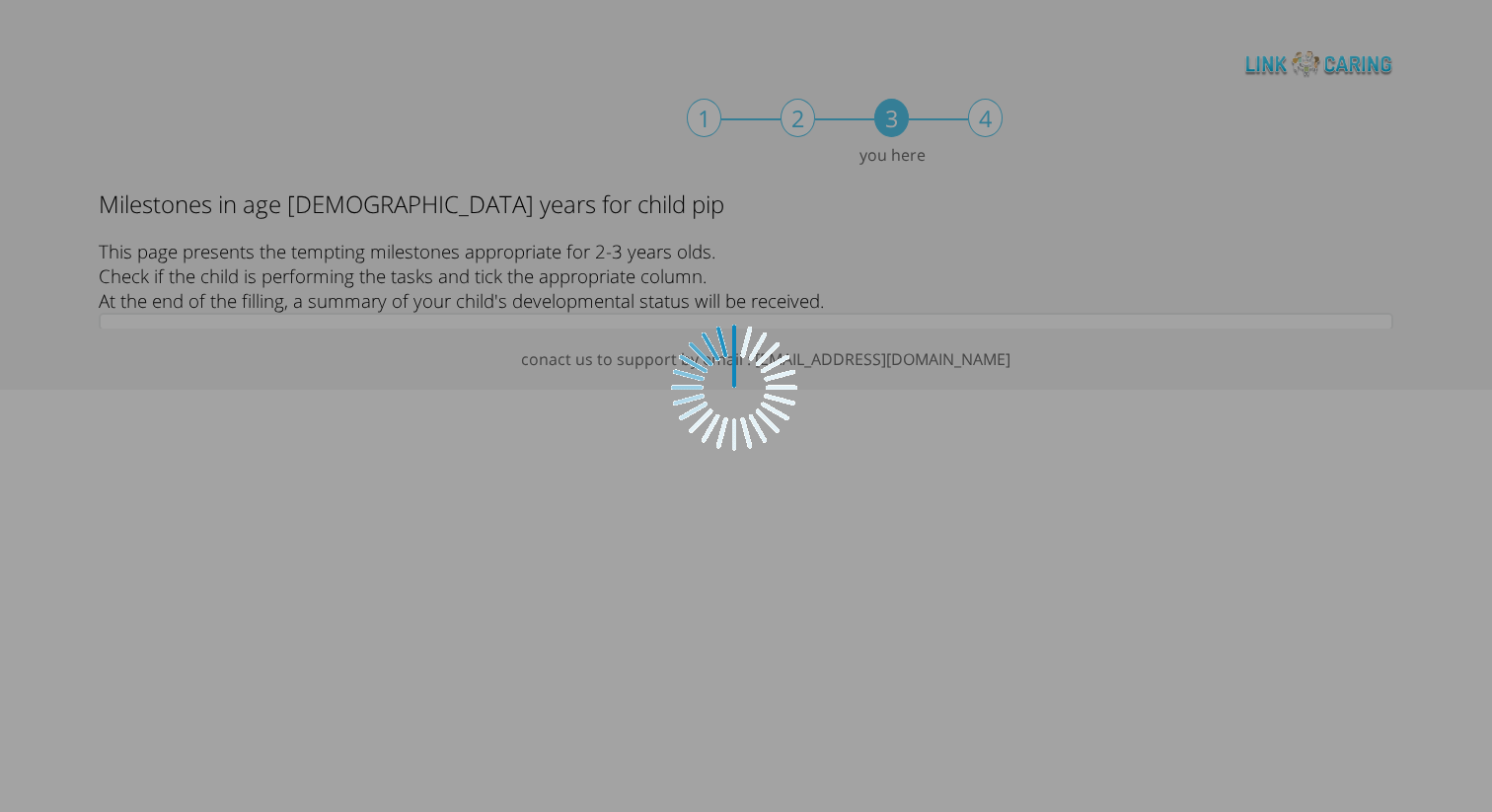 scroll, scrollTop: 0, scrollLeft: 0, axis: both 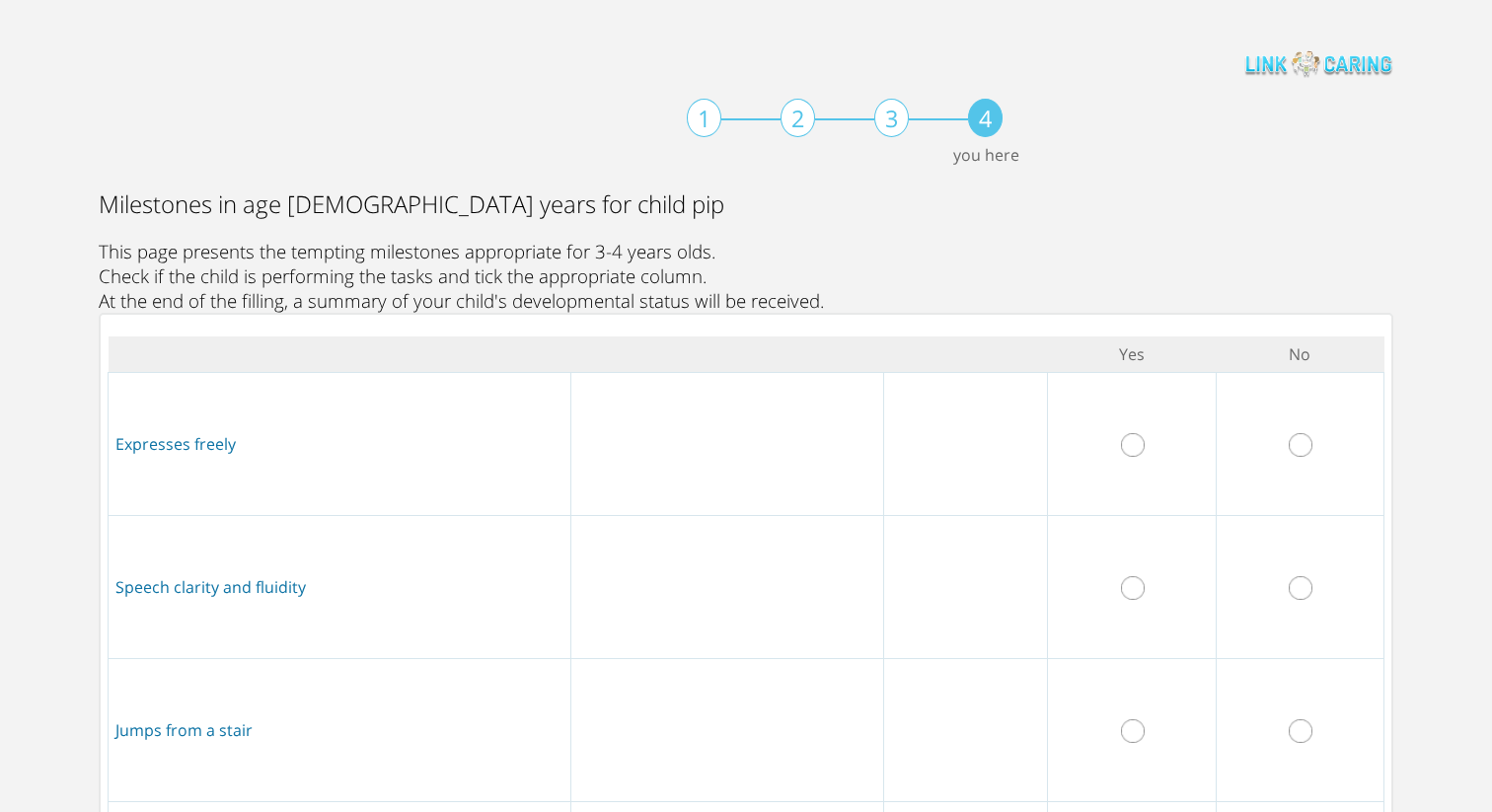 drag, startPoint x: 1138, startPoint y: 443, endPoint x: 1137, endPoint y: 508, distance: 65.007692 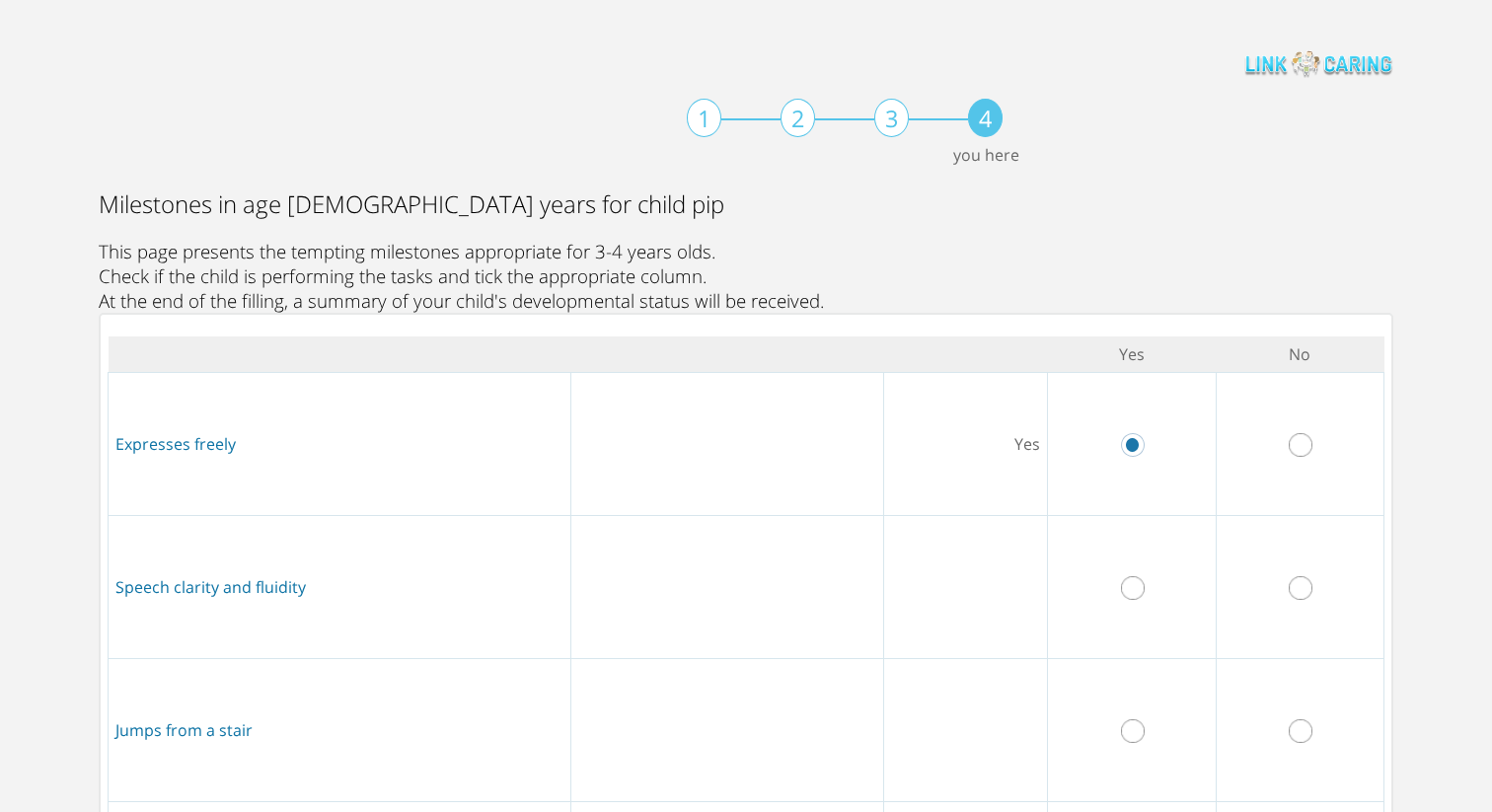 click at bounding box center [1133, 588] 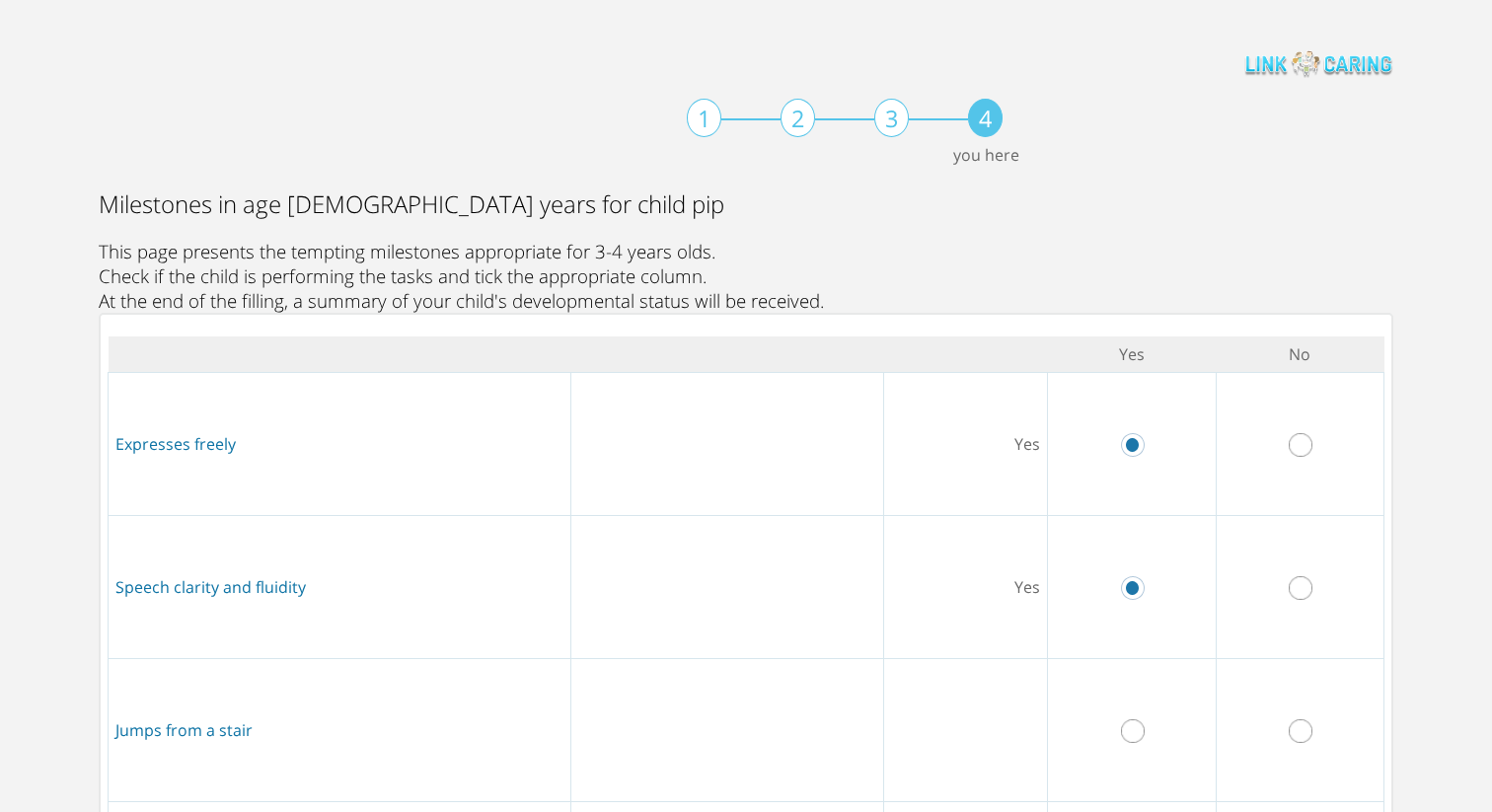 click at bounding box center (1301, 731) 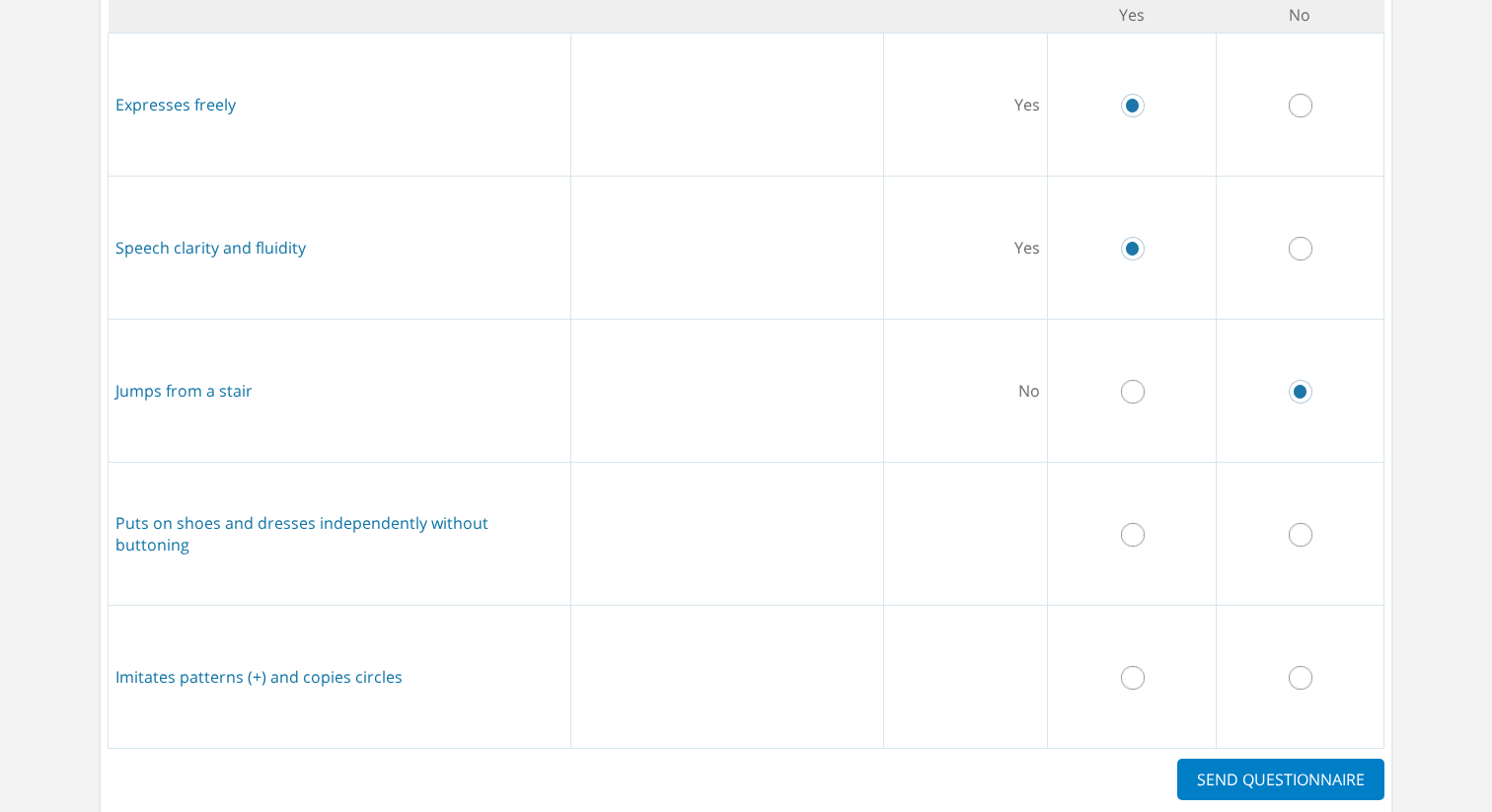 scroll, scrollTop: 419, scrollLeft: 0, axis: vertical 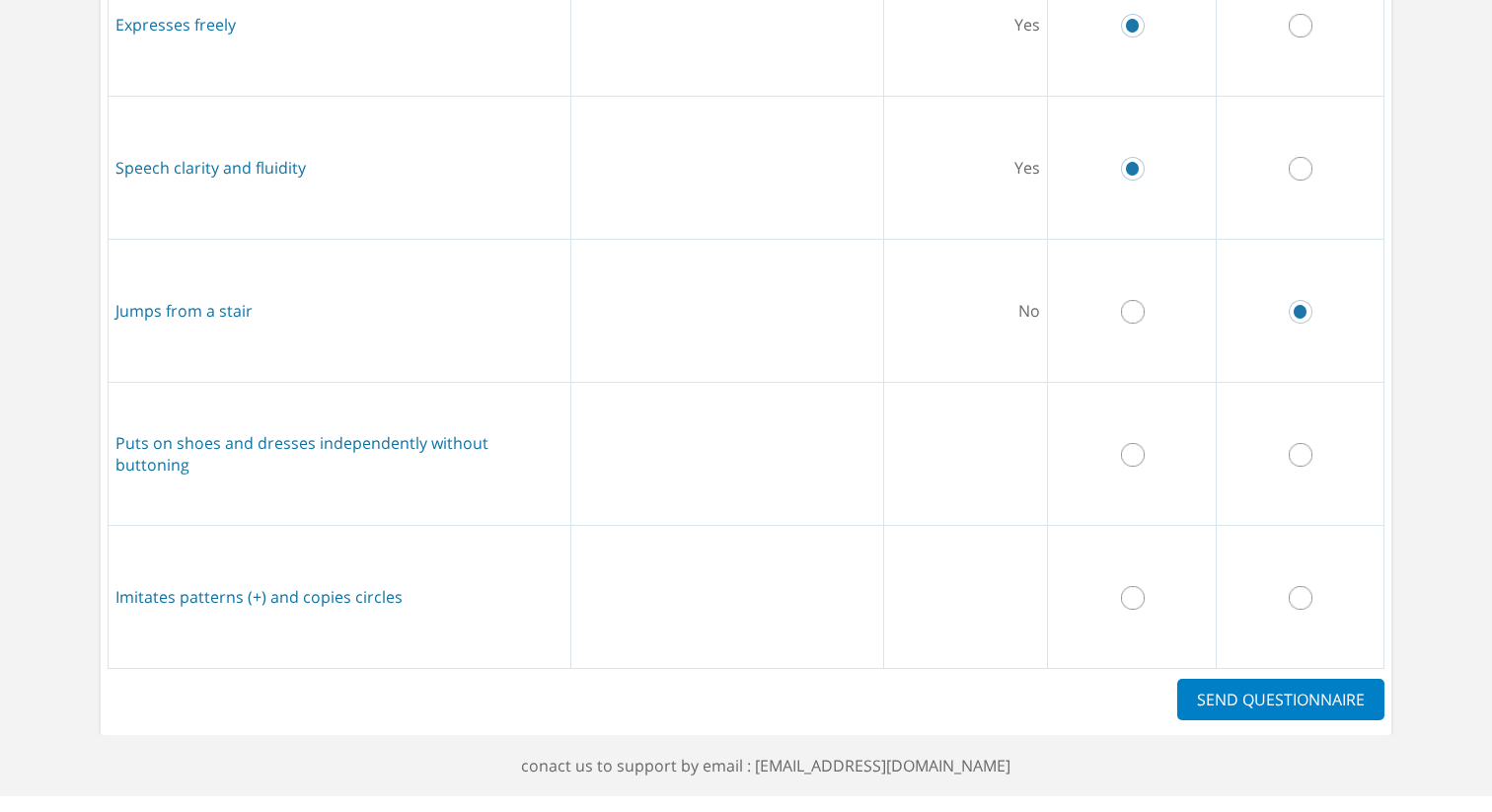 drag, startPoint x: 1305, startPoint y: 452, endPoint x: 1221, endPoint y: 539, distance: 120.93387 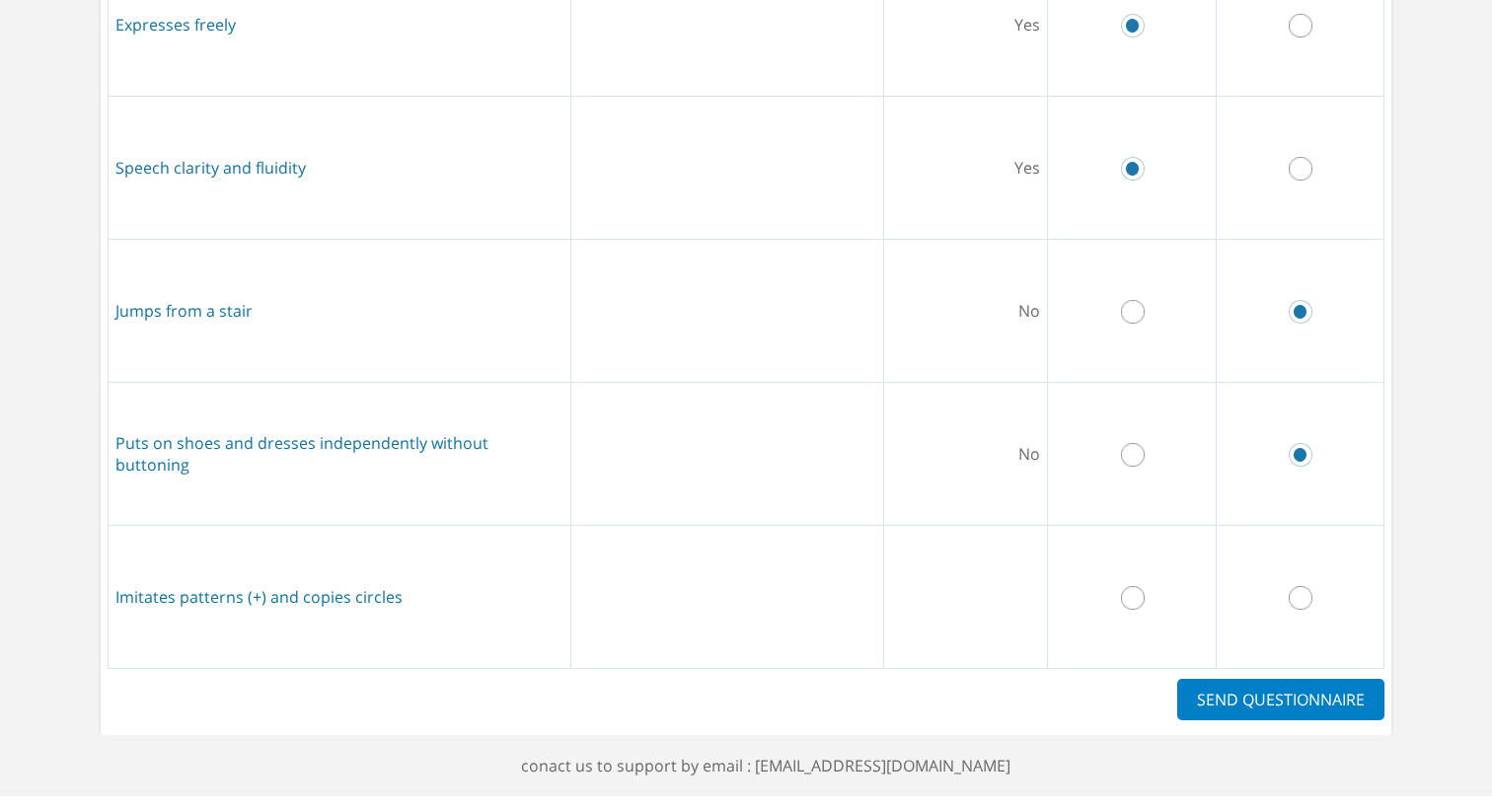 drag, startPoint x: 1135, startPoint y: 595, endPoint x: 1225, endPoint y: 700, distance: 138.29317 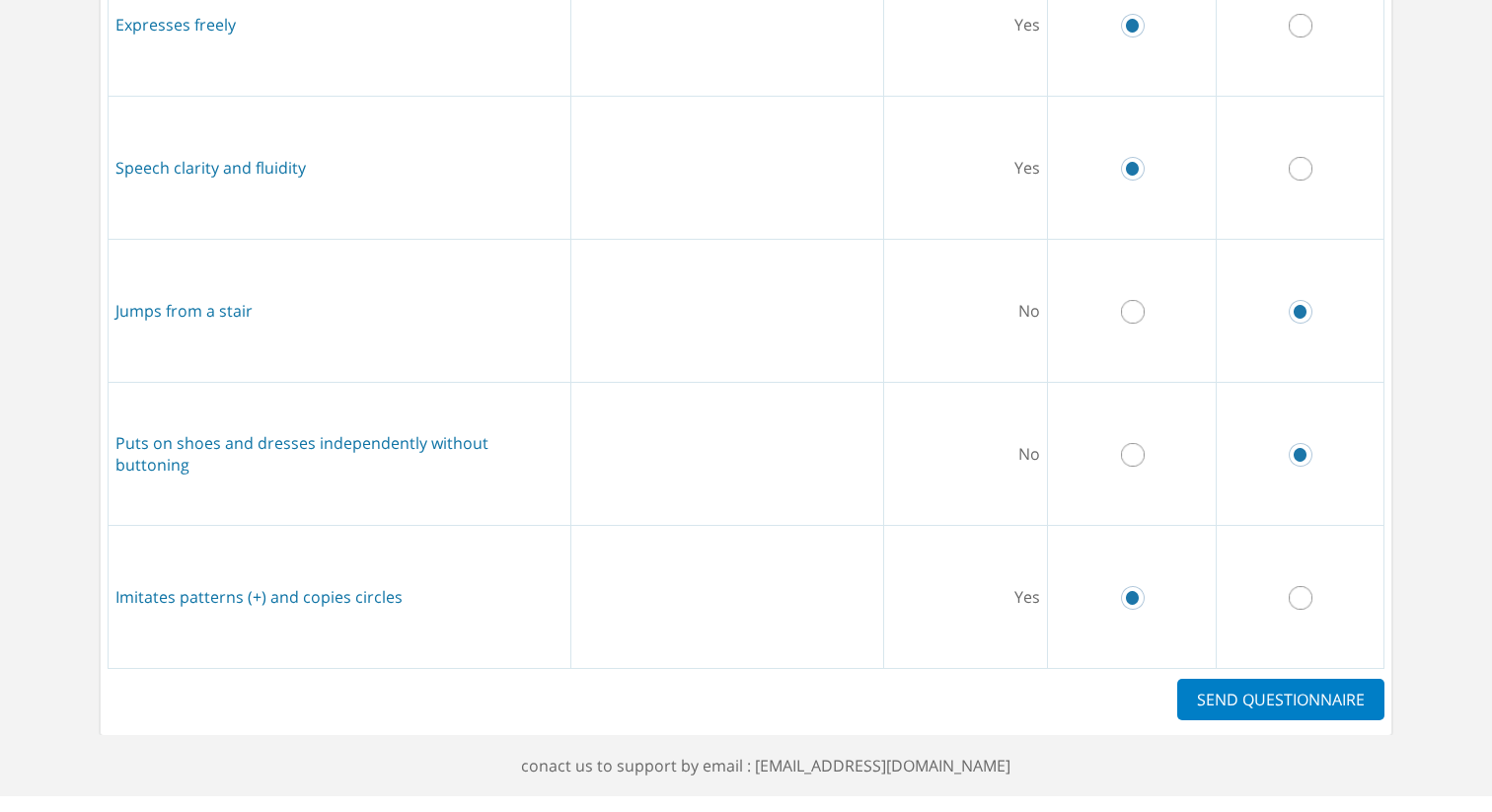 click on "SEND QUESTIONNAIRE" at bounding box center [1281, 700] 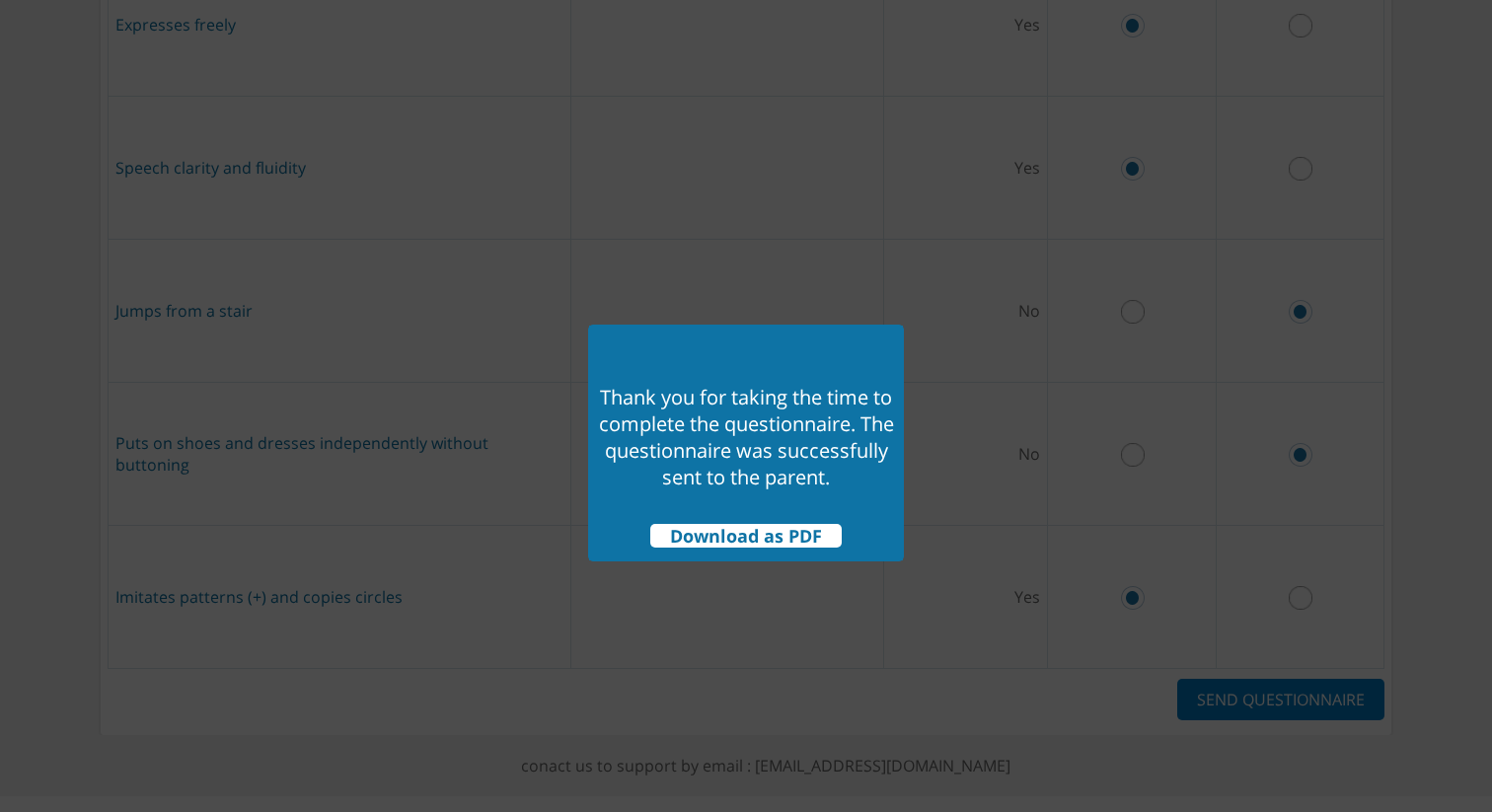 click on "Download as PDF" at bounding box center [746, 536] 